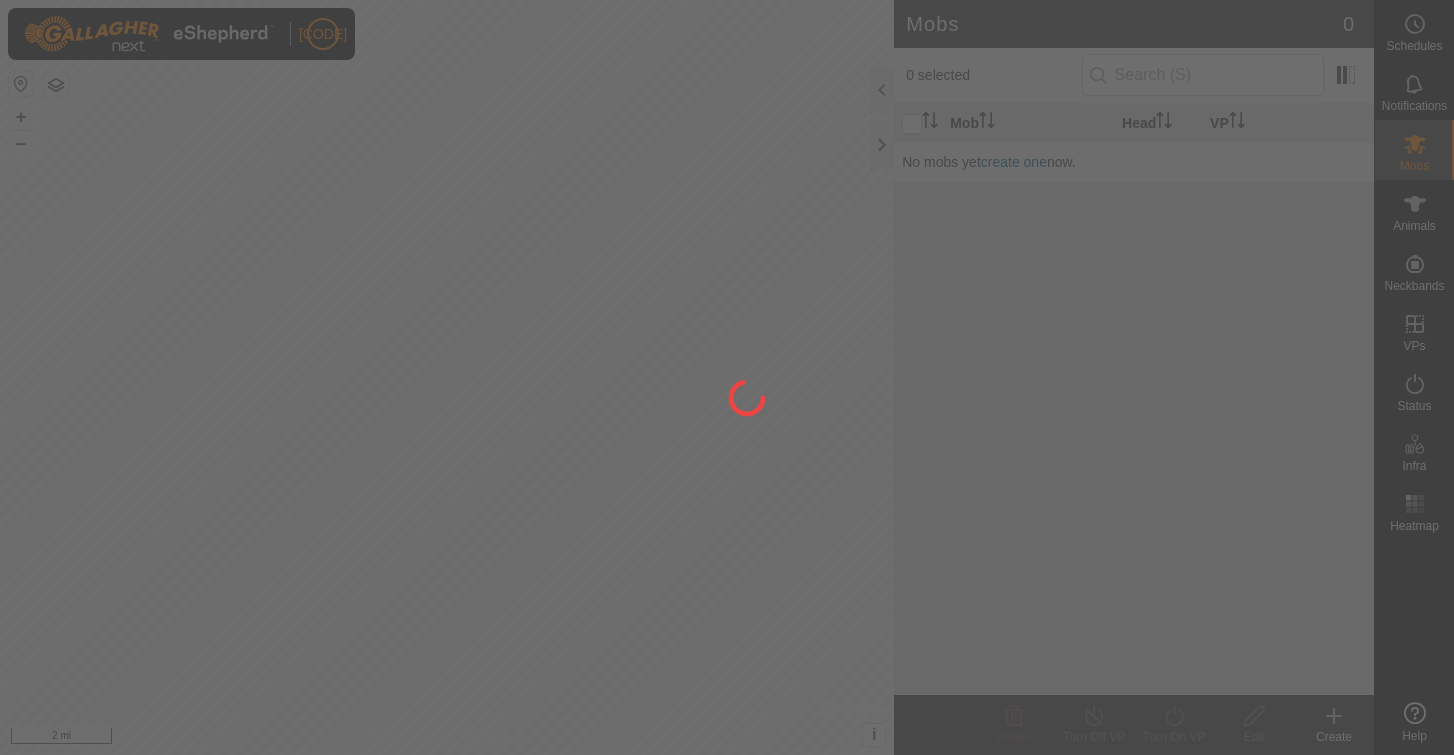 scroll, scrollTop: 0, scrollLeft: 0, axis: both 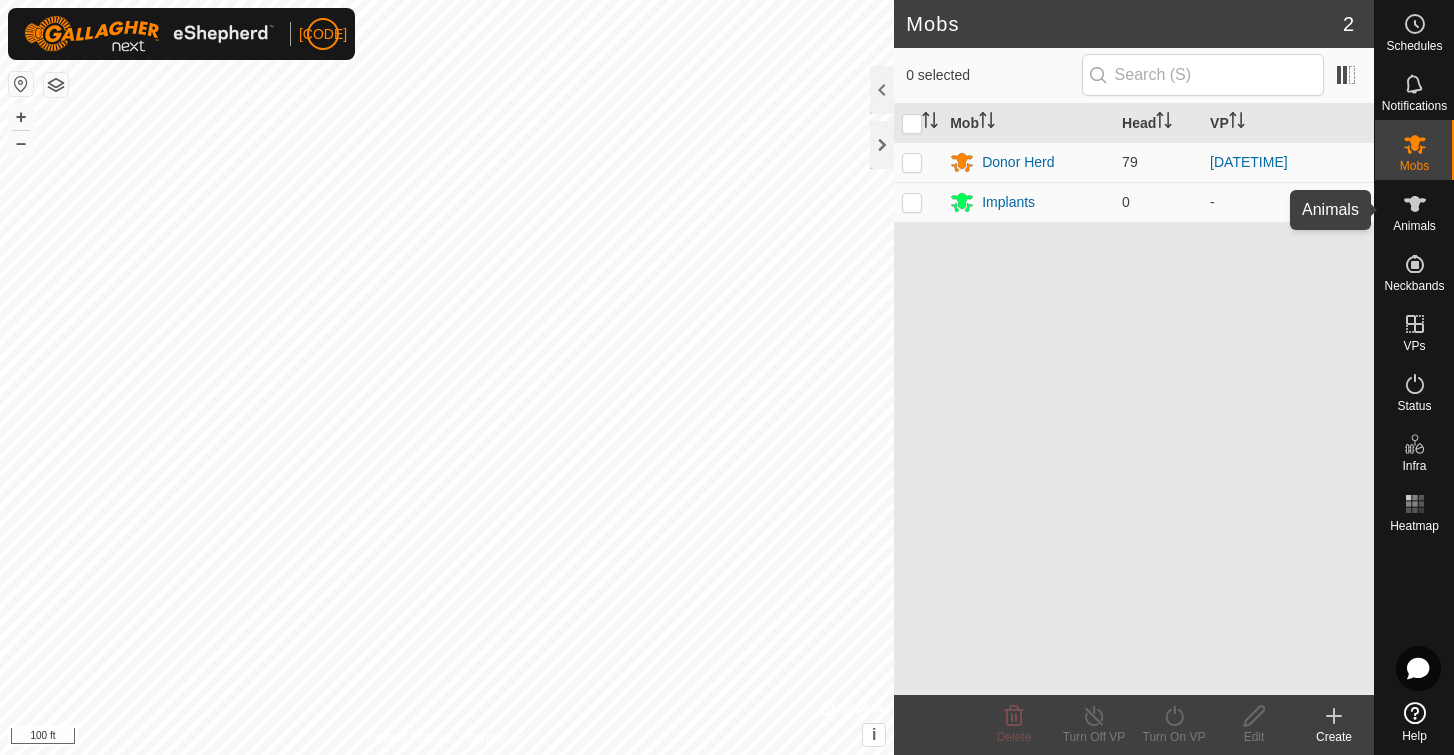 click at bounding box center [1415, 204] 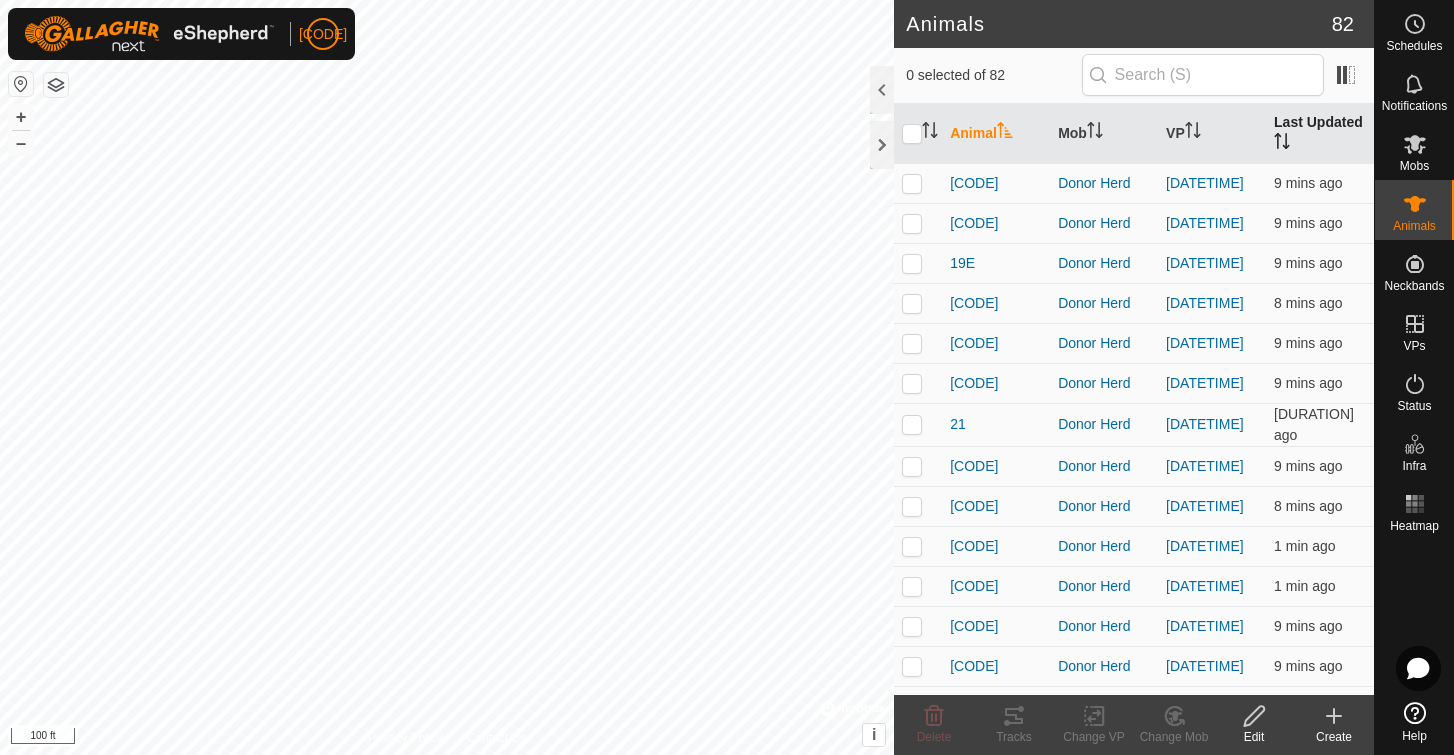 click on "Last Updated" at bounding box center (1320, 134) 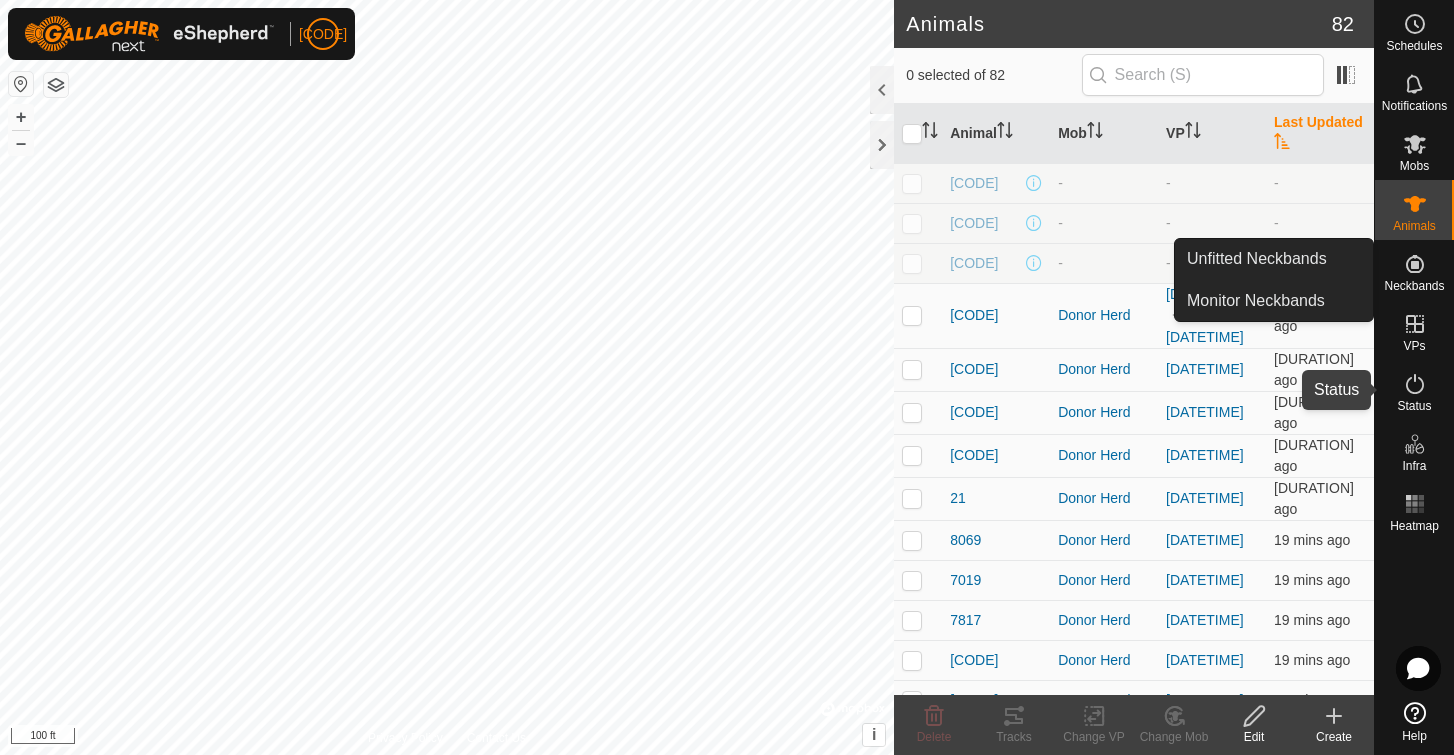 click 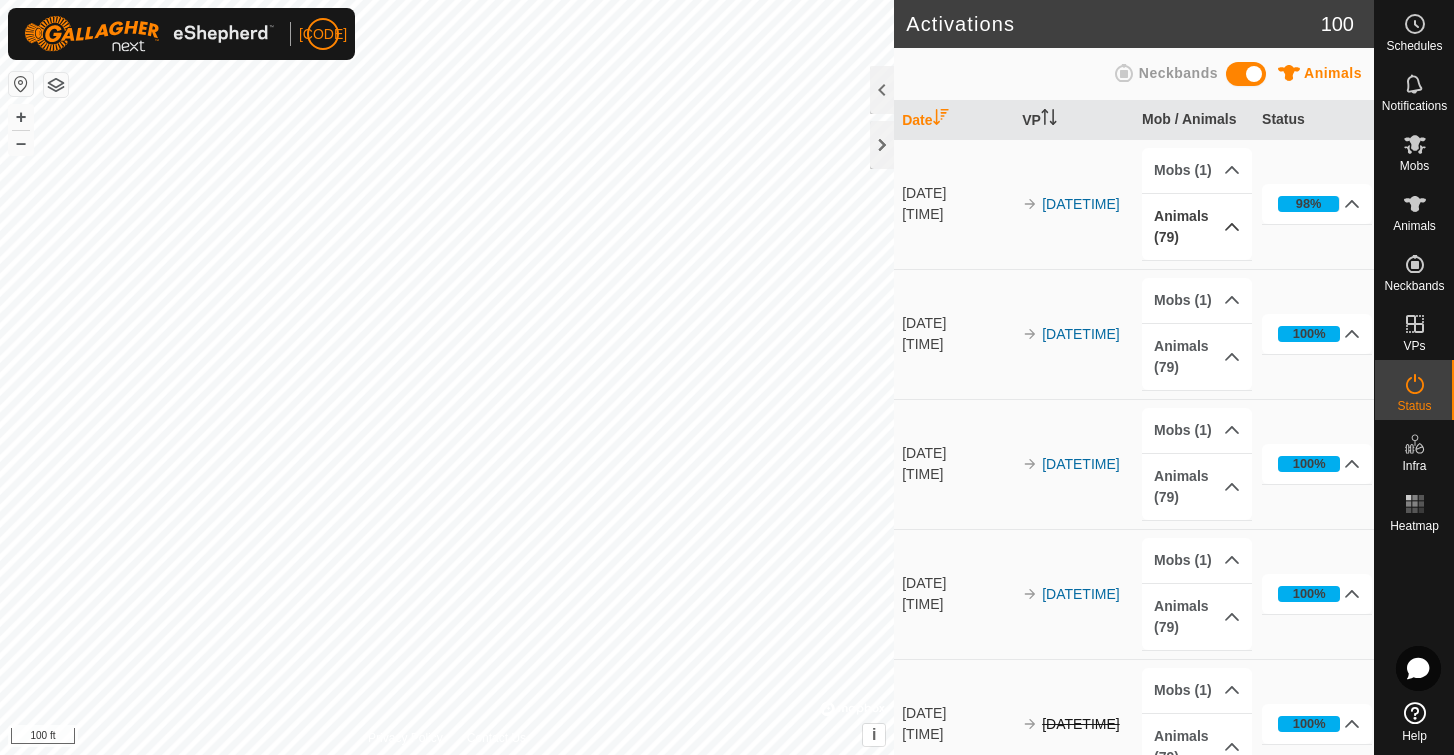 click on "Animals (79)" at bounding box center [1197, 227] 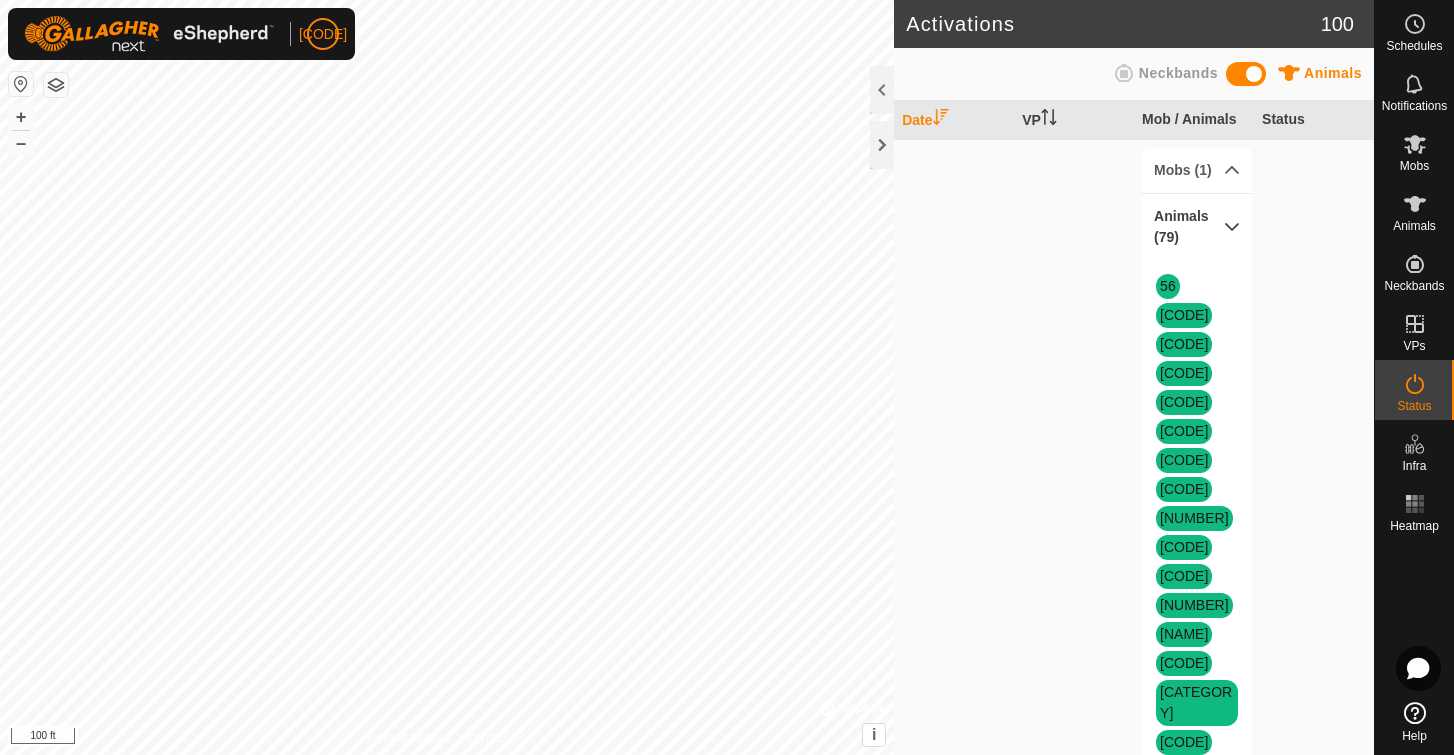 scroll, scrollTop: 0, scrollLeft: 0, axis: both 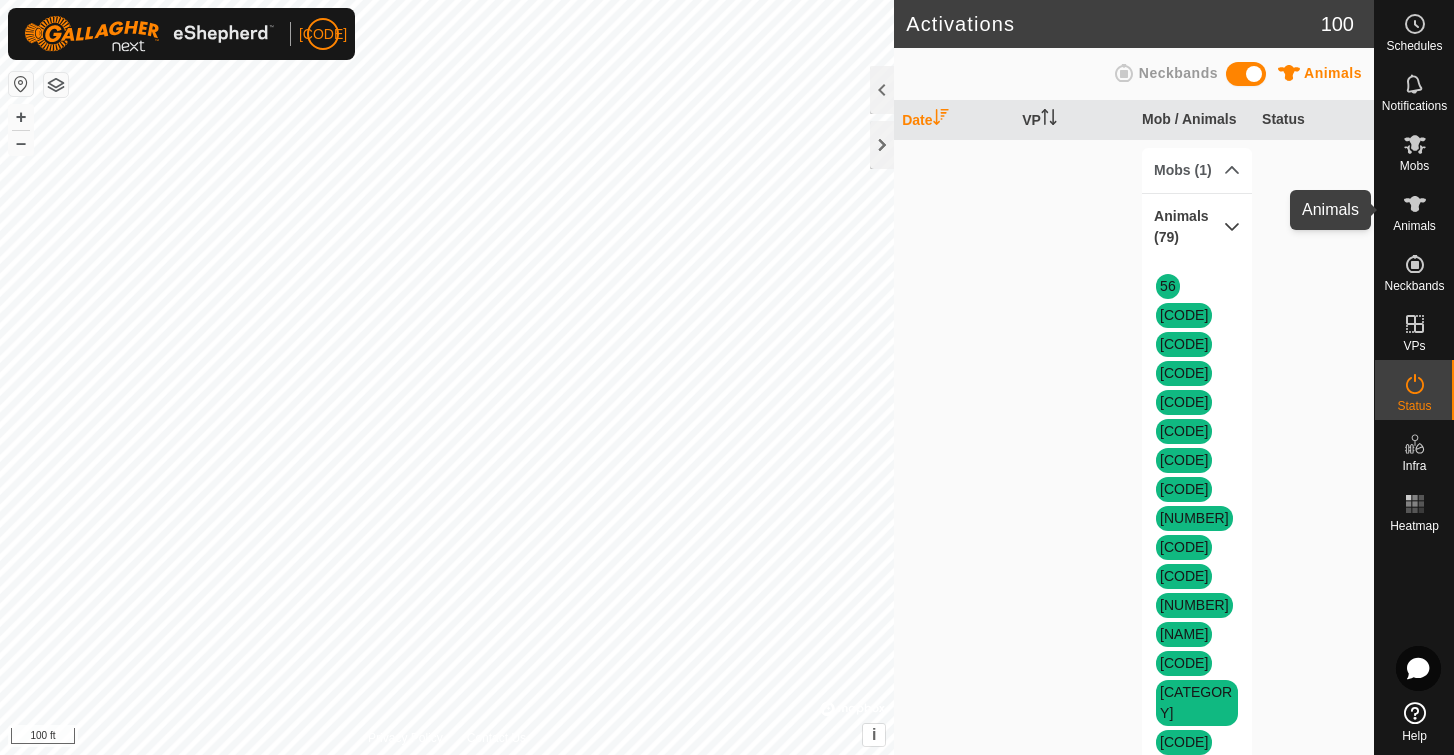 click 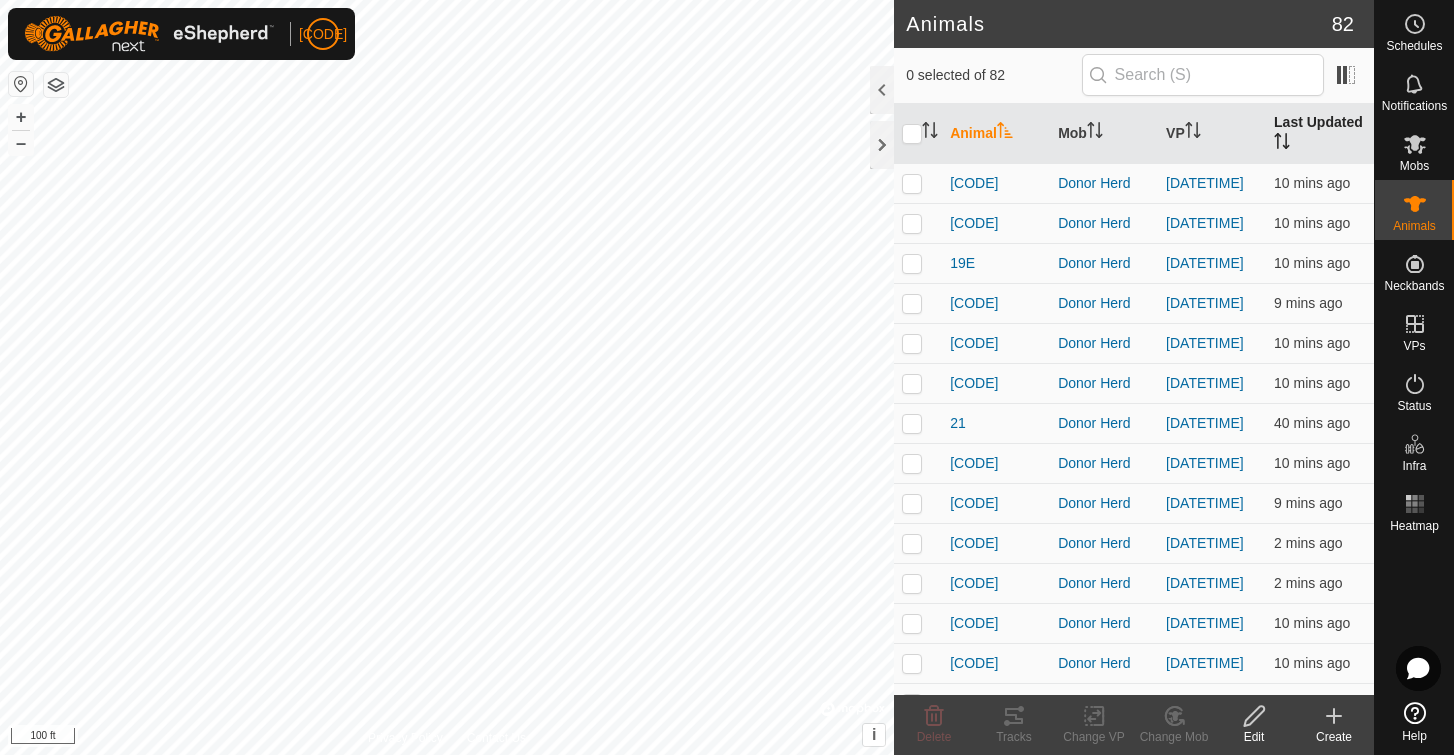 click on "Last Updated" at bounding box center (1320, 134) 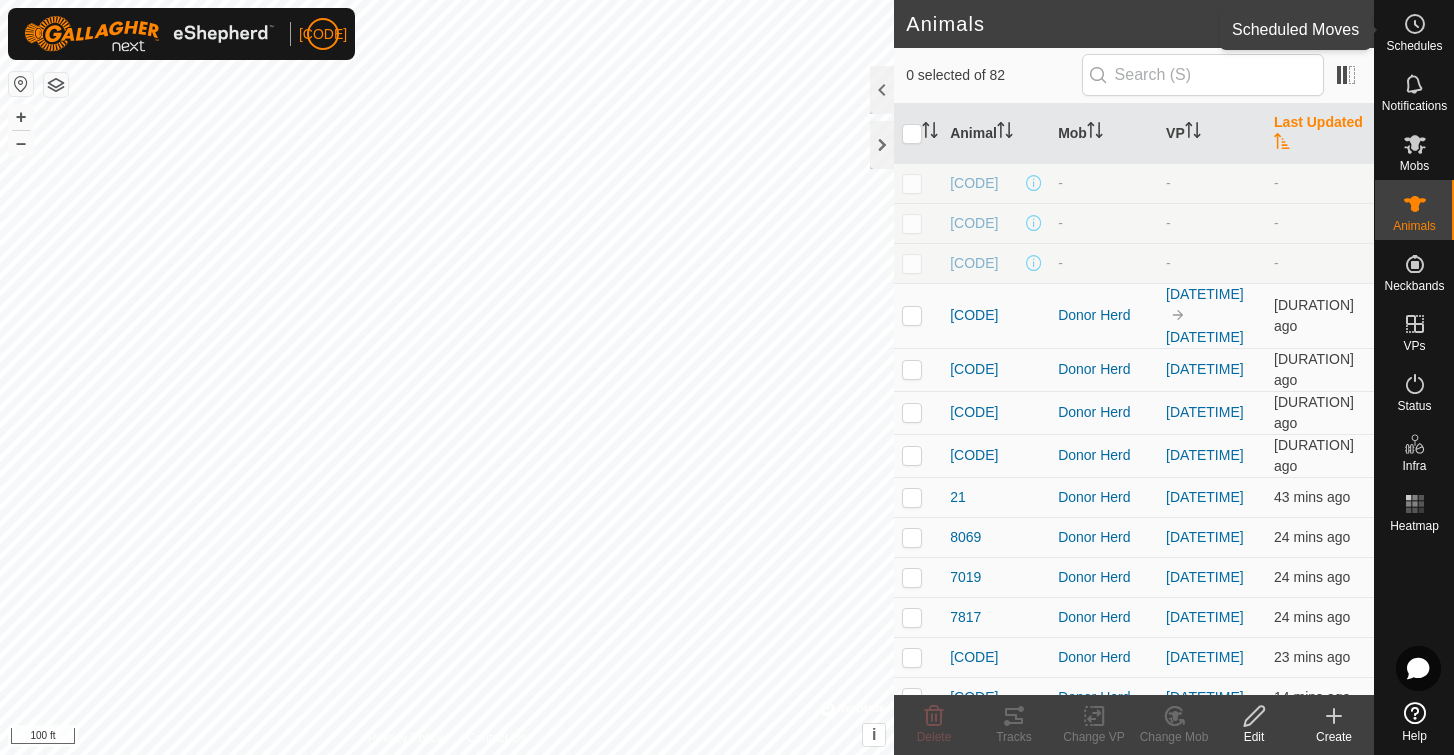 click 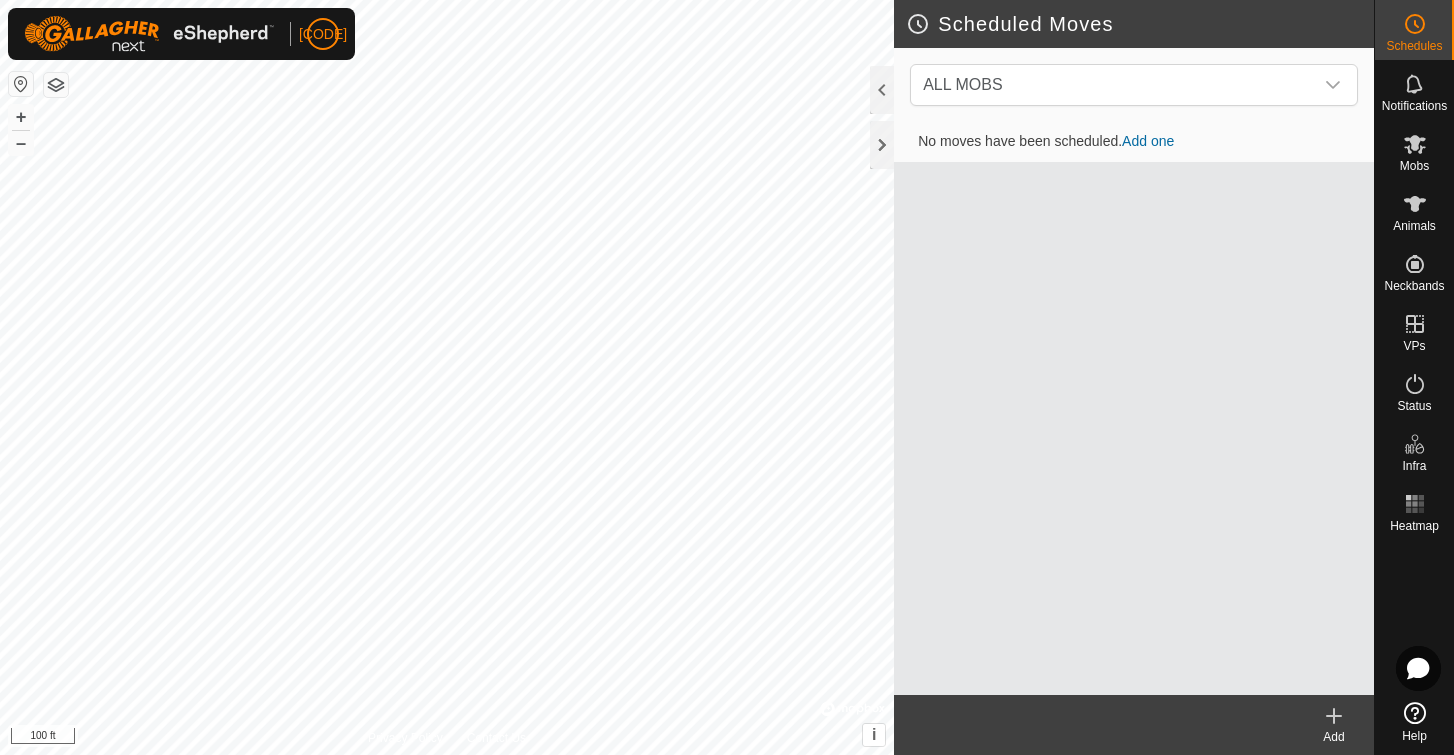 click on "Add one" at bounding box center [1148, 141] 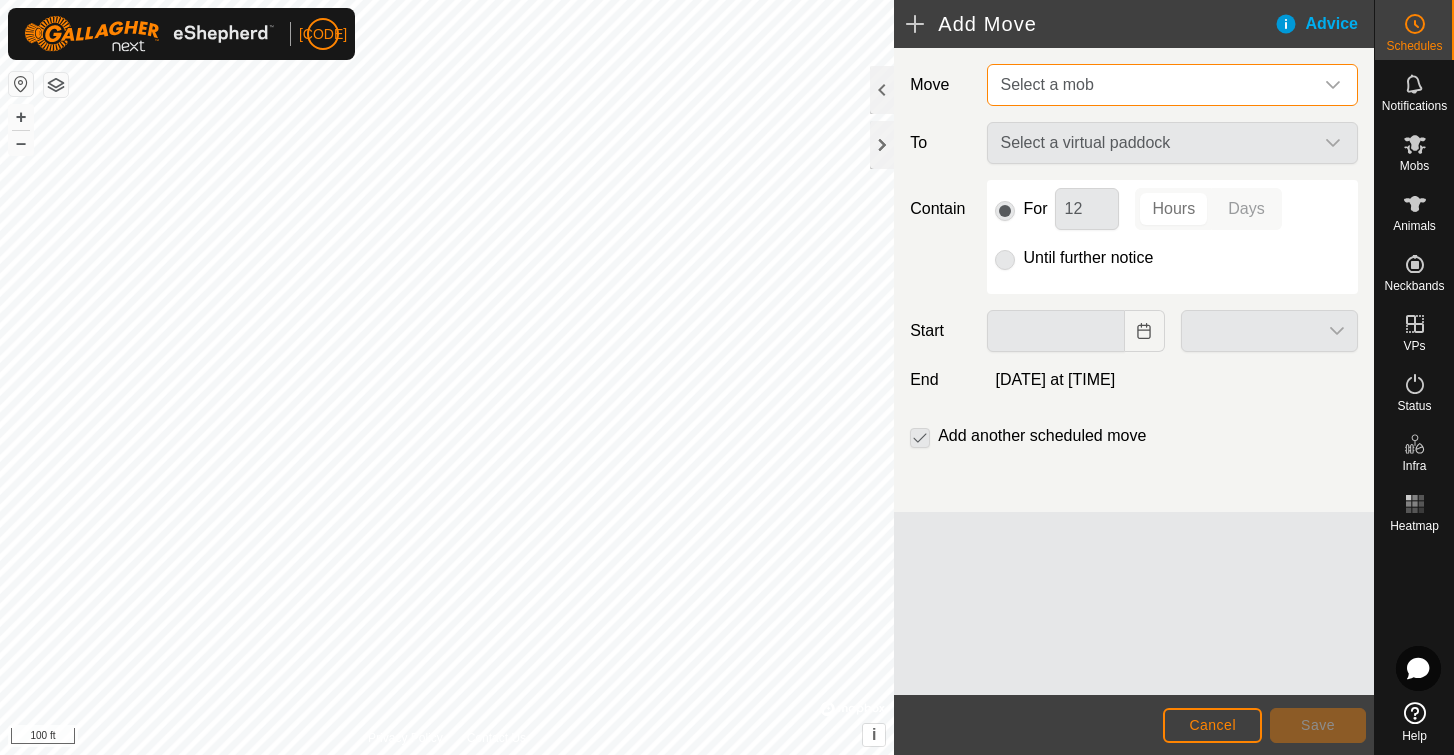 click on "Select a mob" at bounding box center [1046, 84] 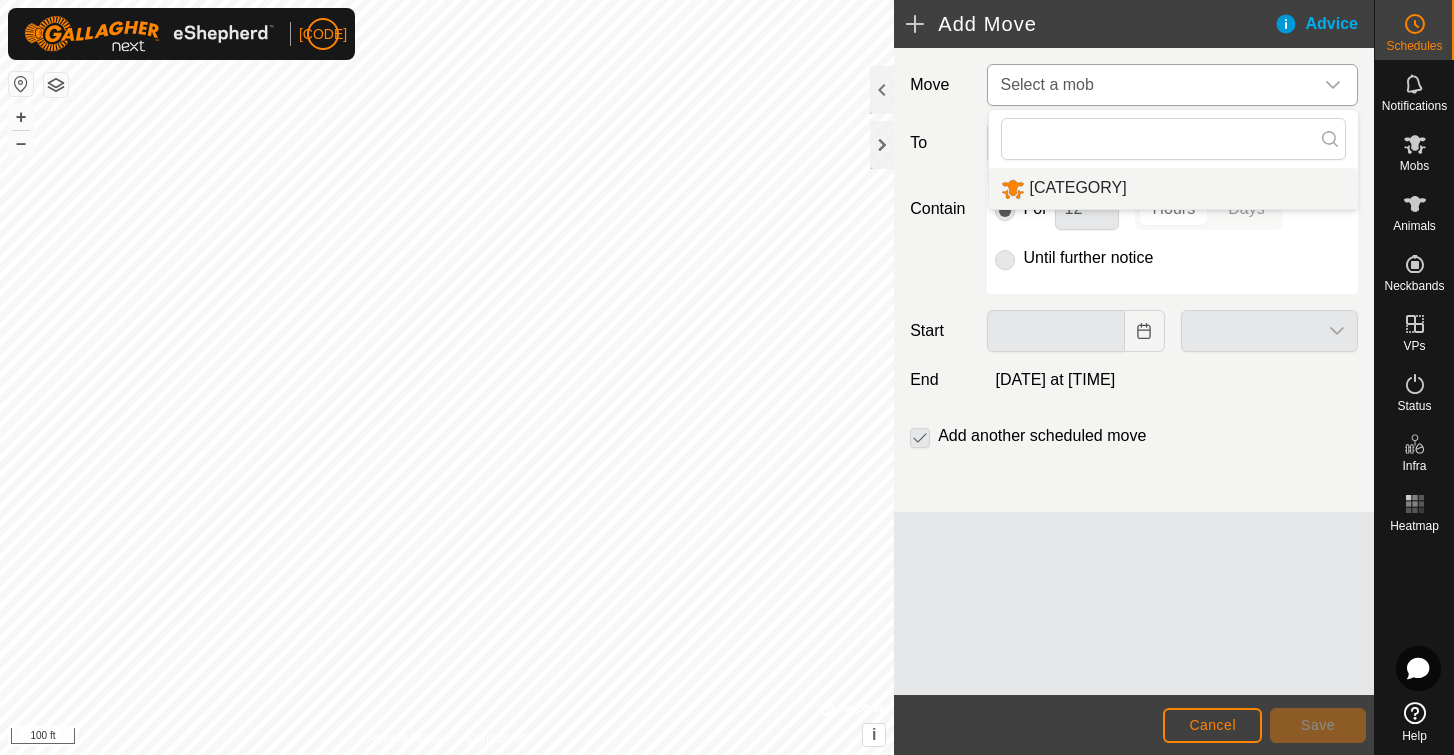 click on "[CATEGORY]" at bounding box center [1173, 188] 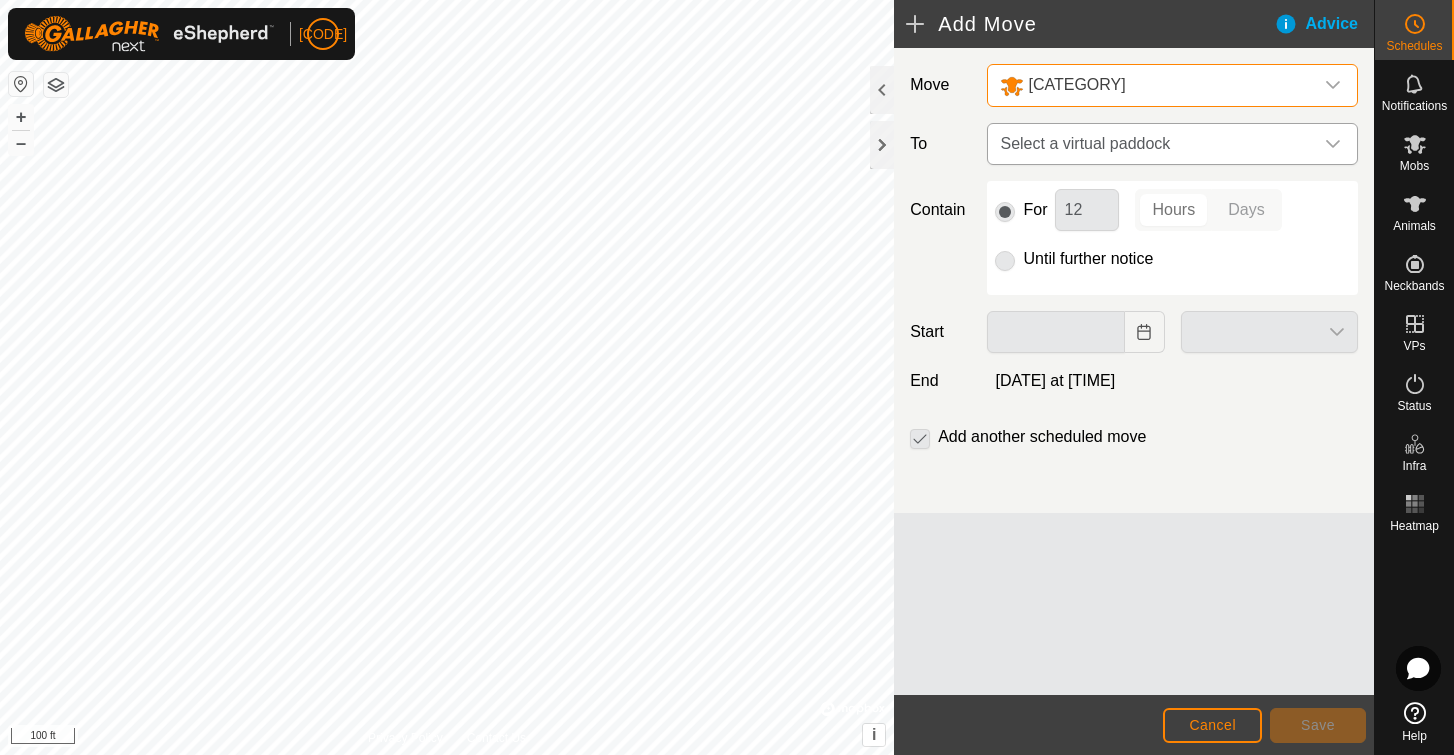click on "Select a virtual paddock" at bounding box center [1152, 144] 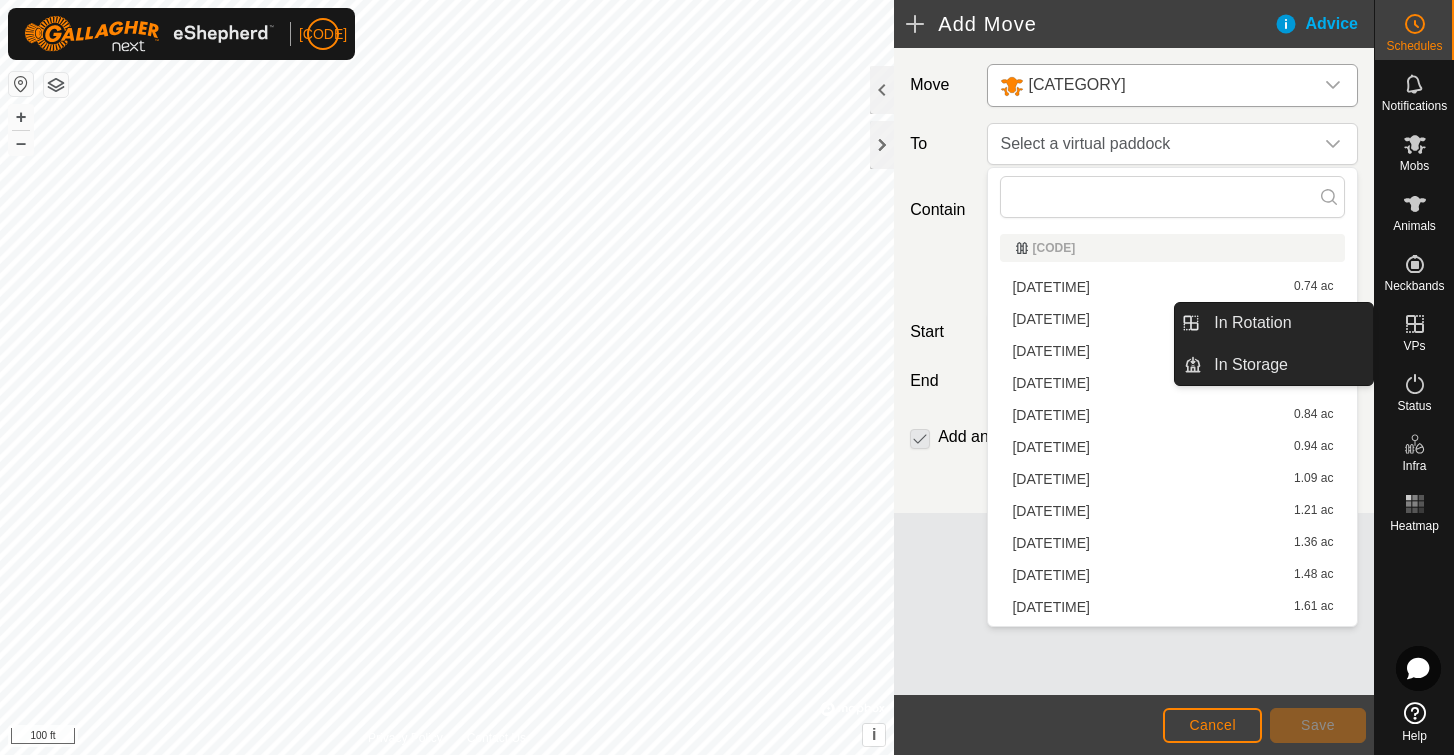 click 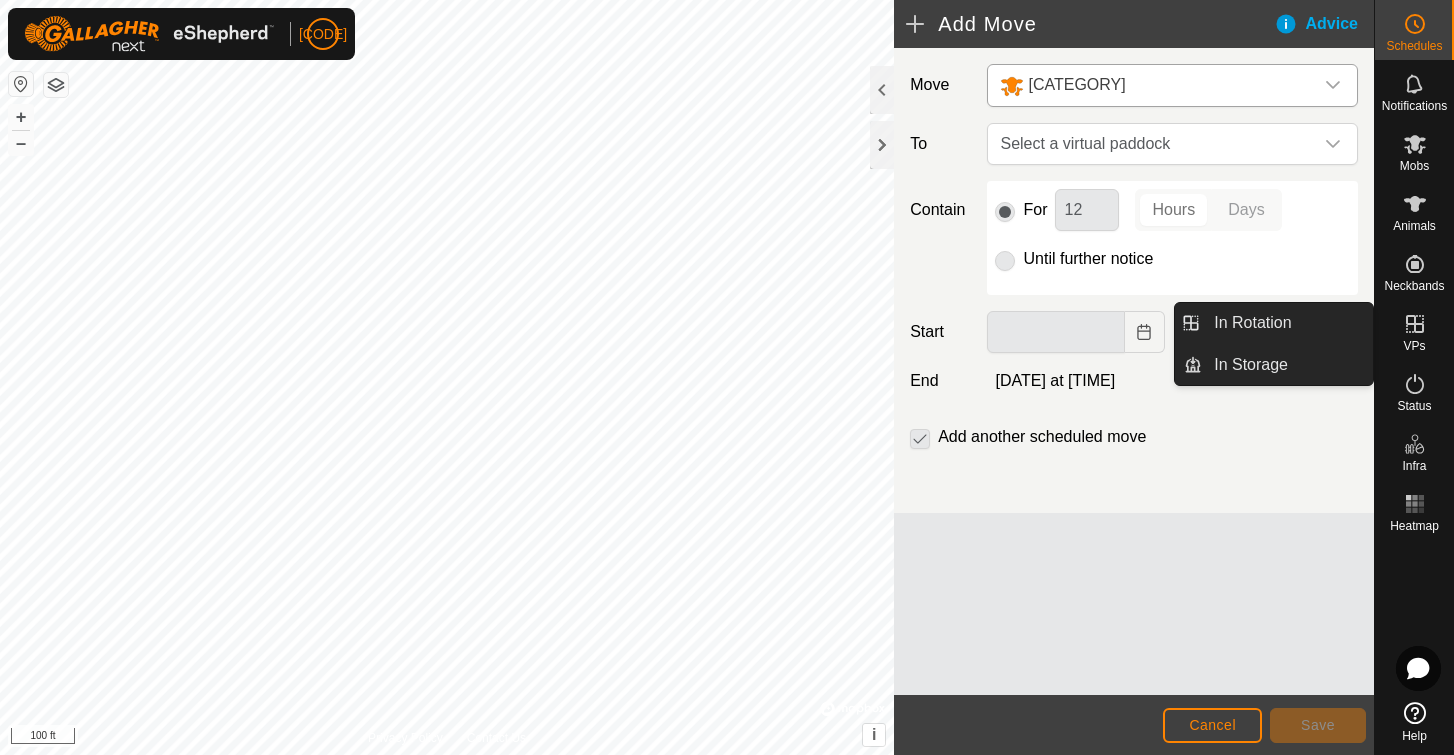 click 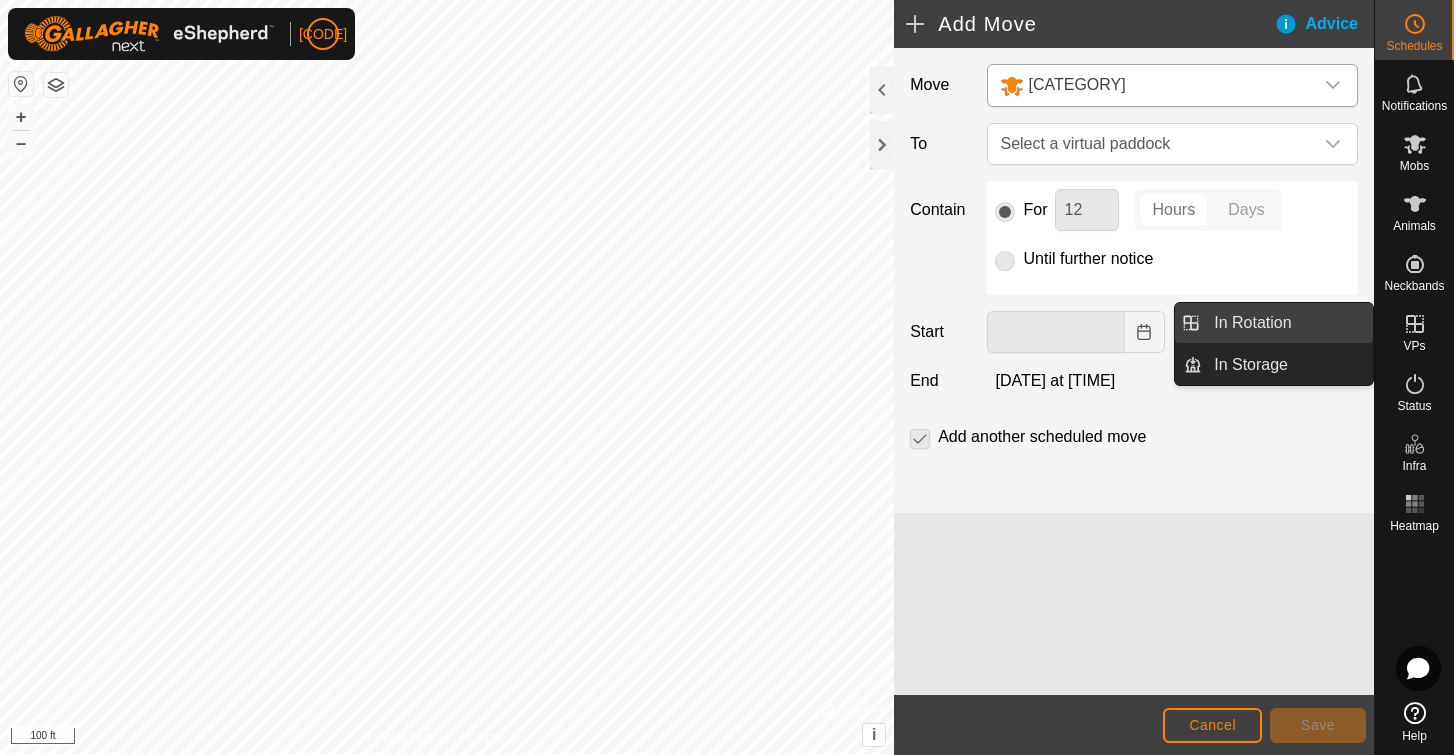 click on "In Rotation" at bounding box center (1287, 323) 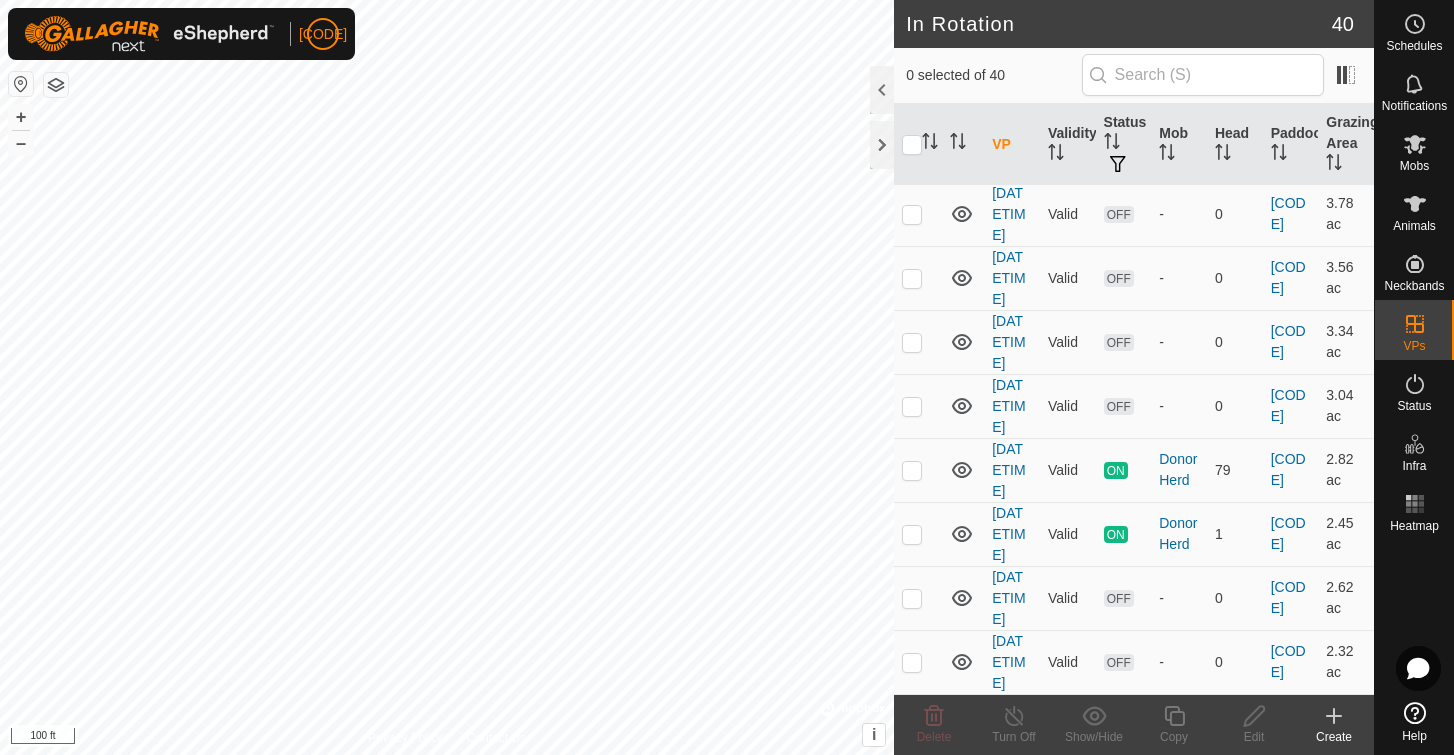 scroll, scrollTop: 2972, scrollLeft: 0, axis: vertical 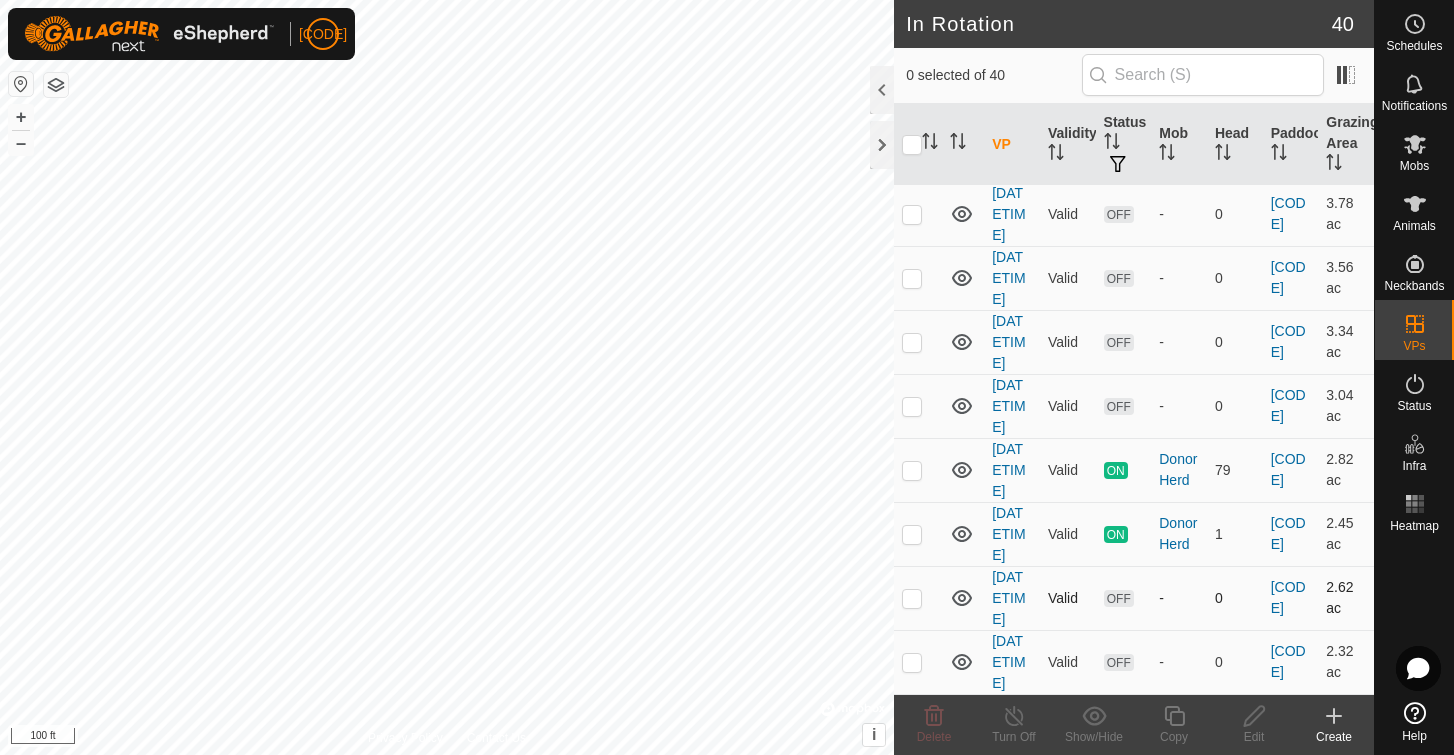 click at bounding box center (912, 598) 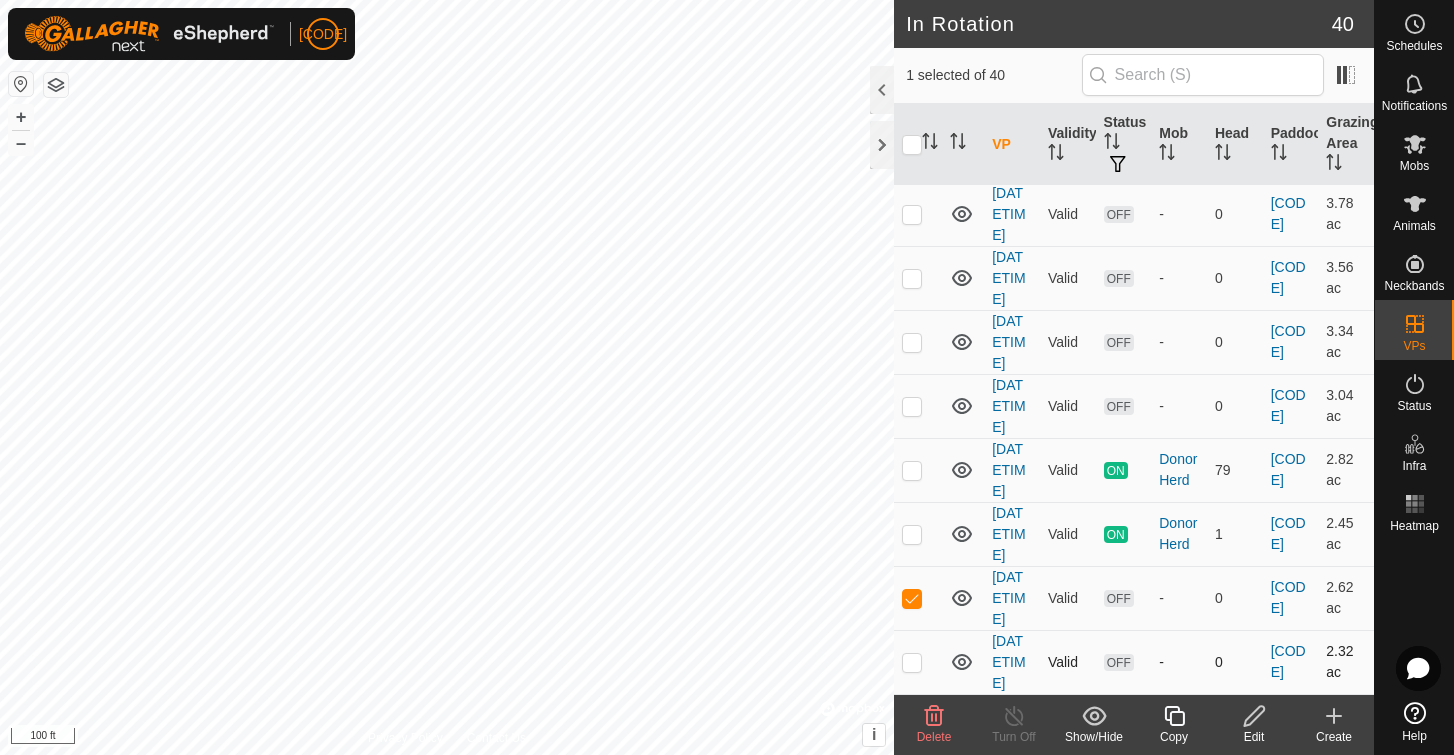 click at bounding box center [912, 662] 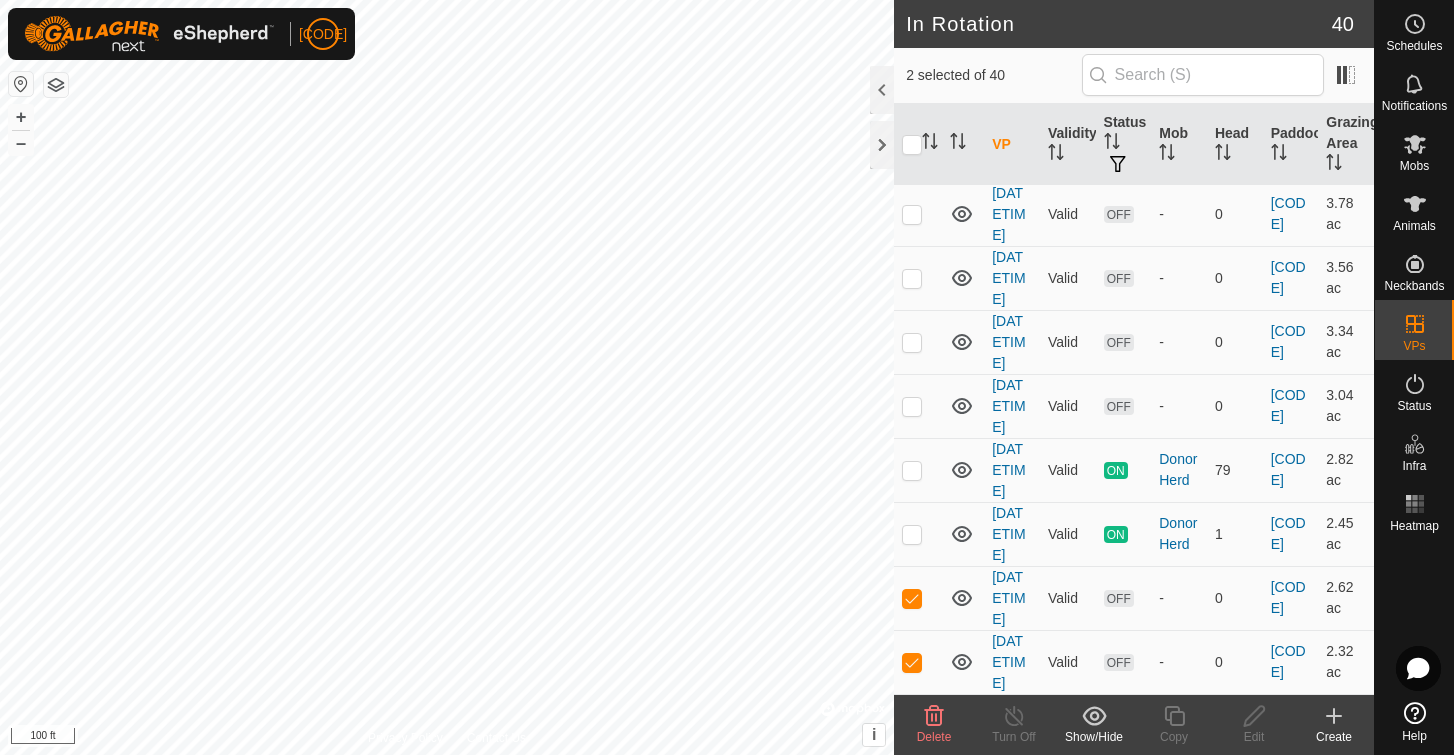 click 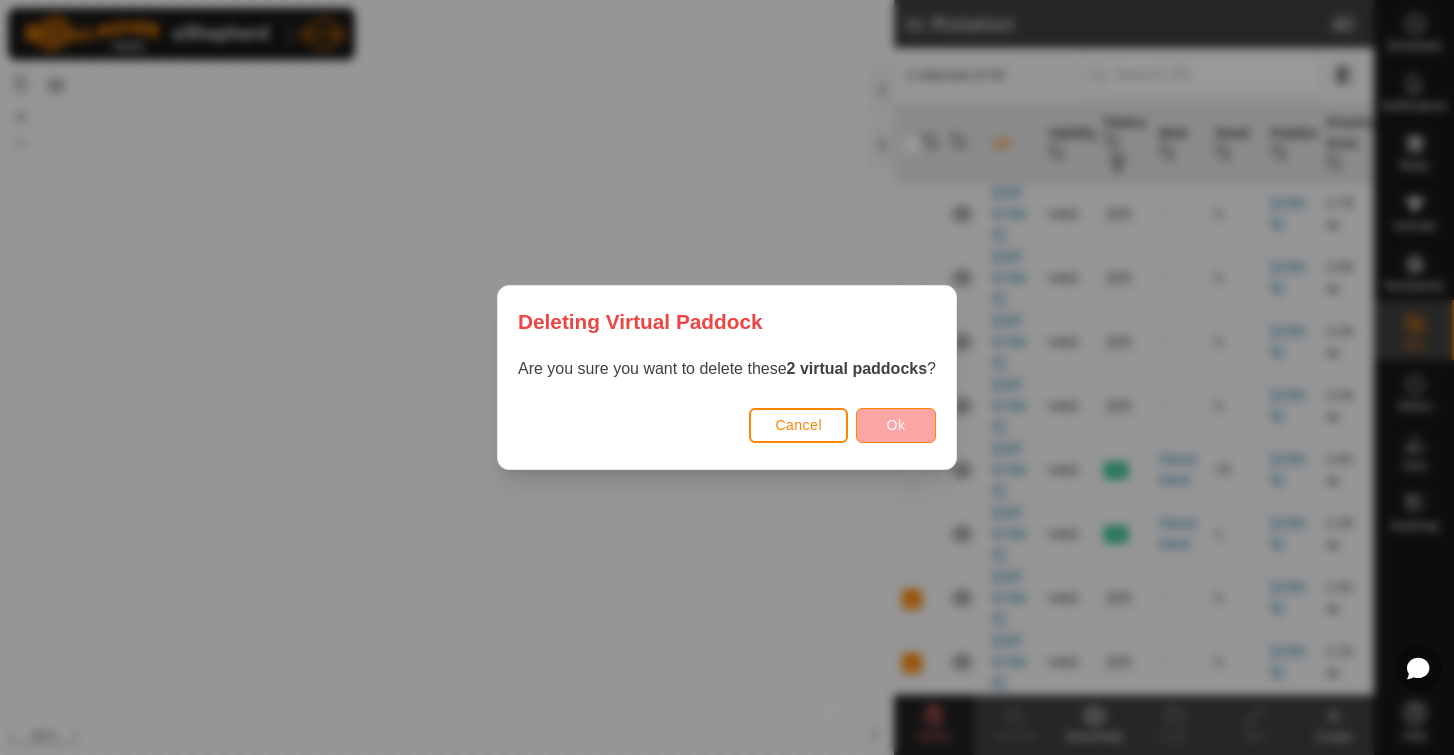 click on "Ok" at bounding box center [896, 425] 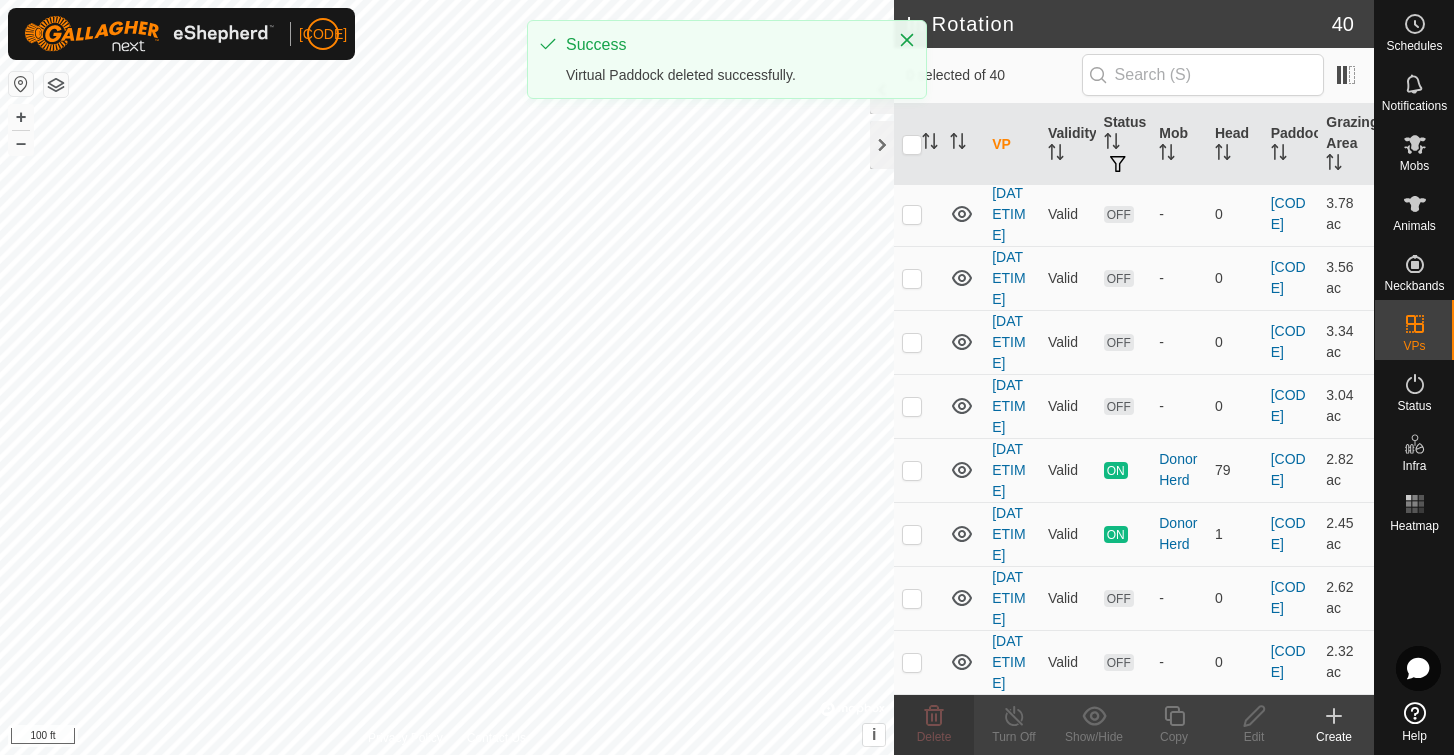 checkbox on "false" 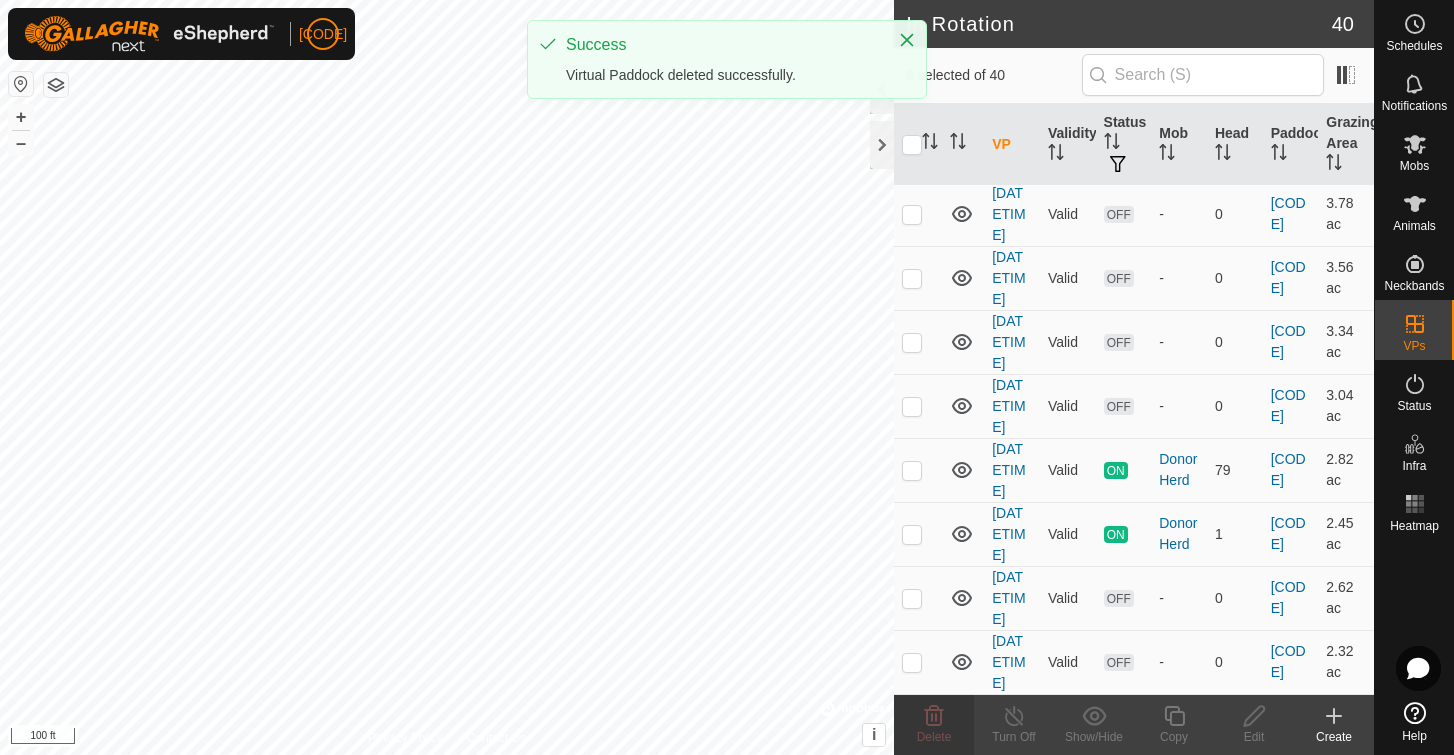 checkbox on "false" 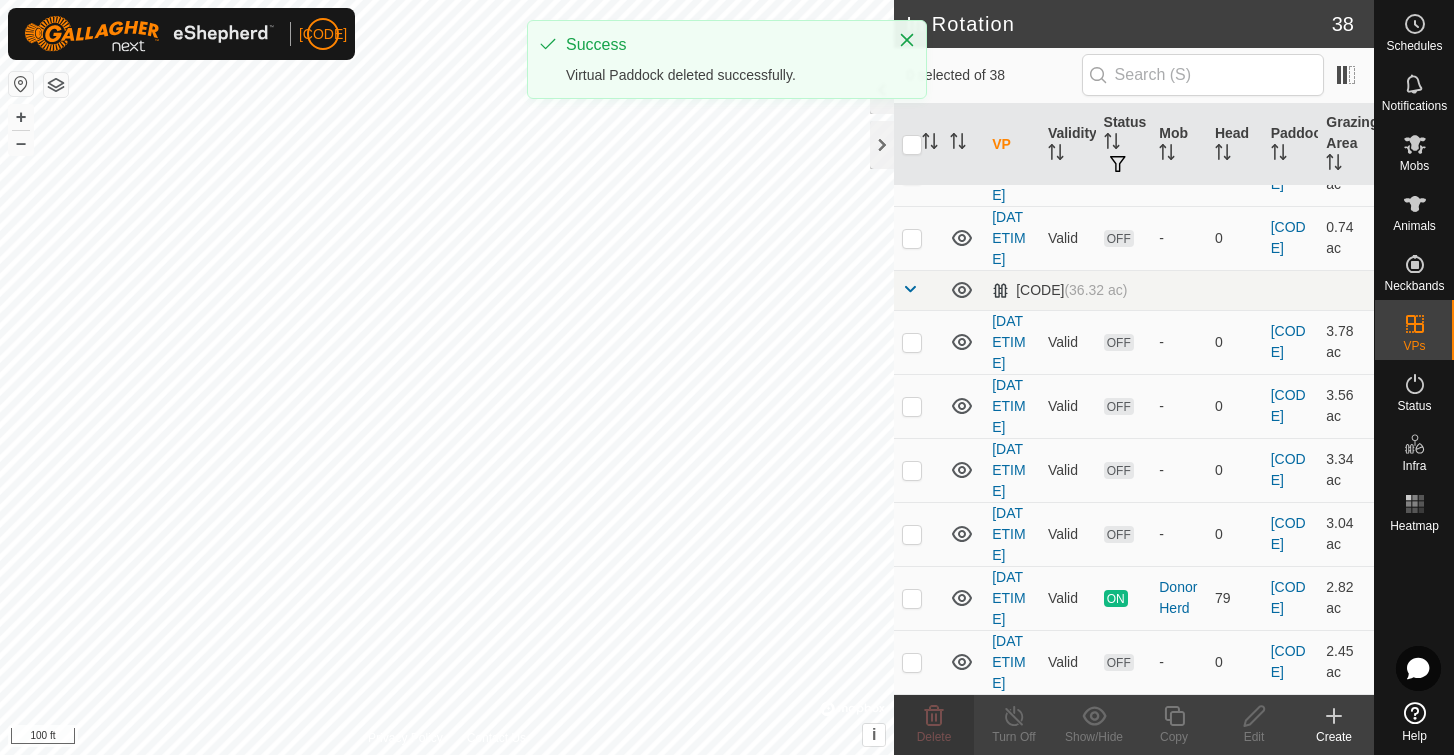 scroll, scrollTop: 2802, scrollLeft: 0, axis: vertical 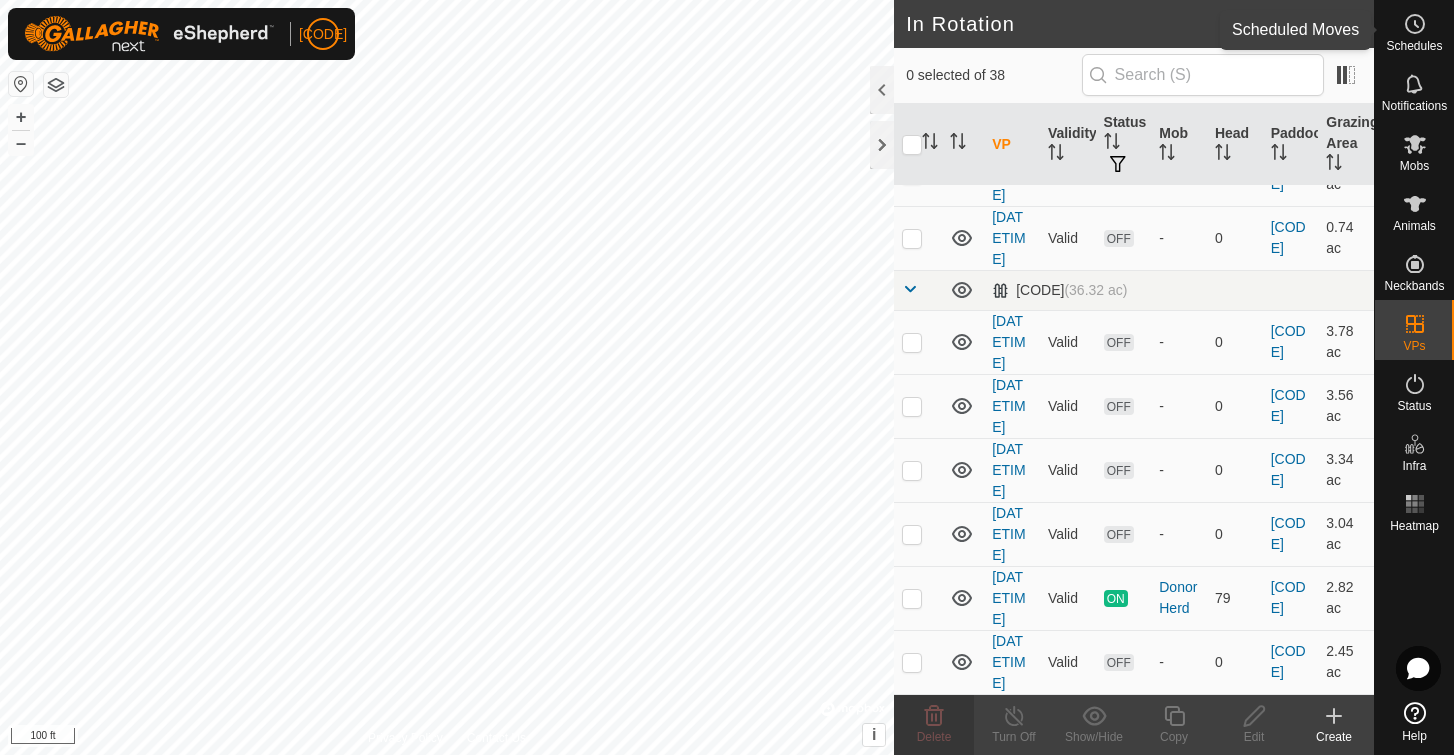 click 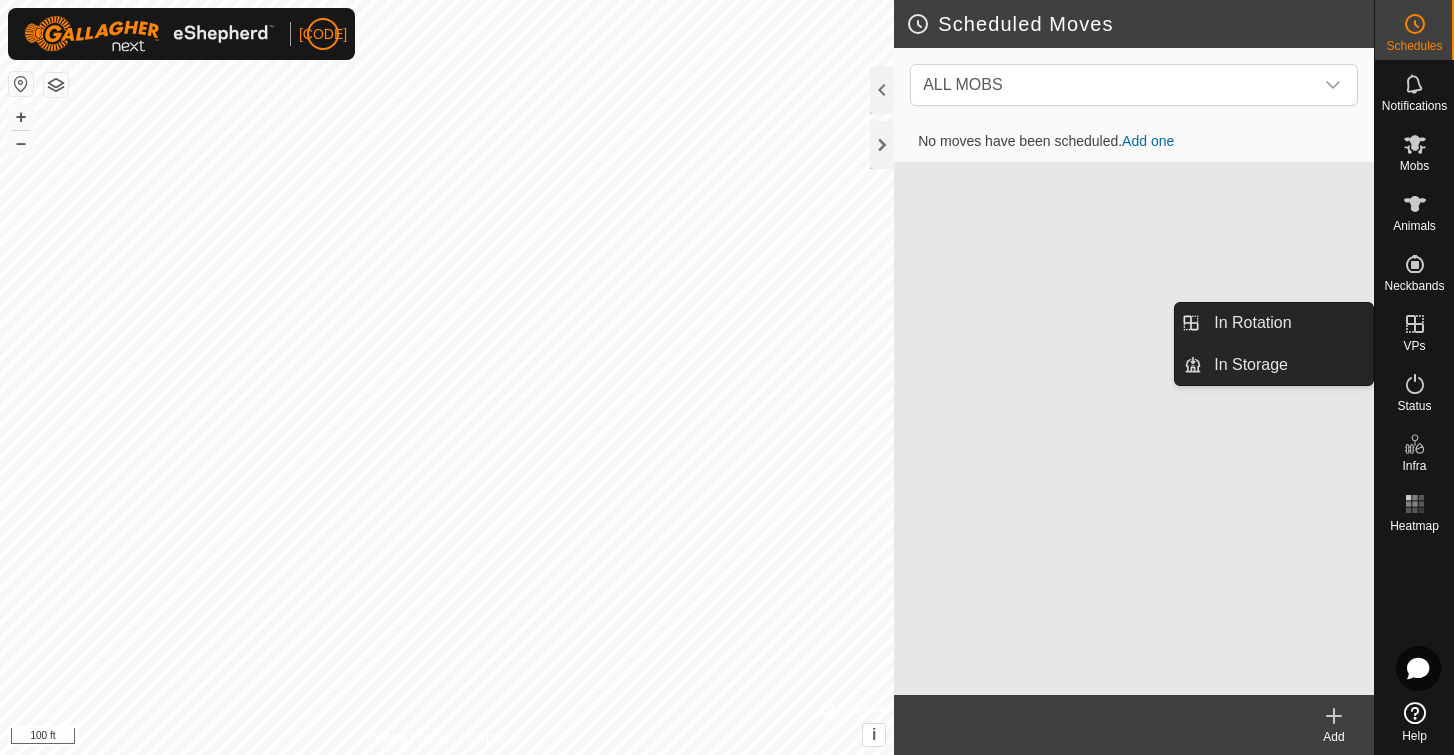 click on "In Rotation" at bounding box center (1287, 323) 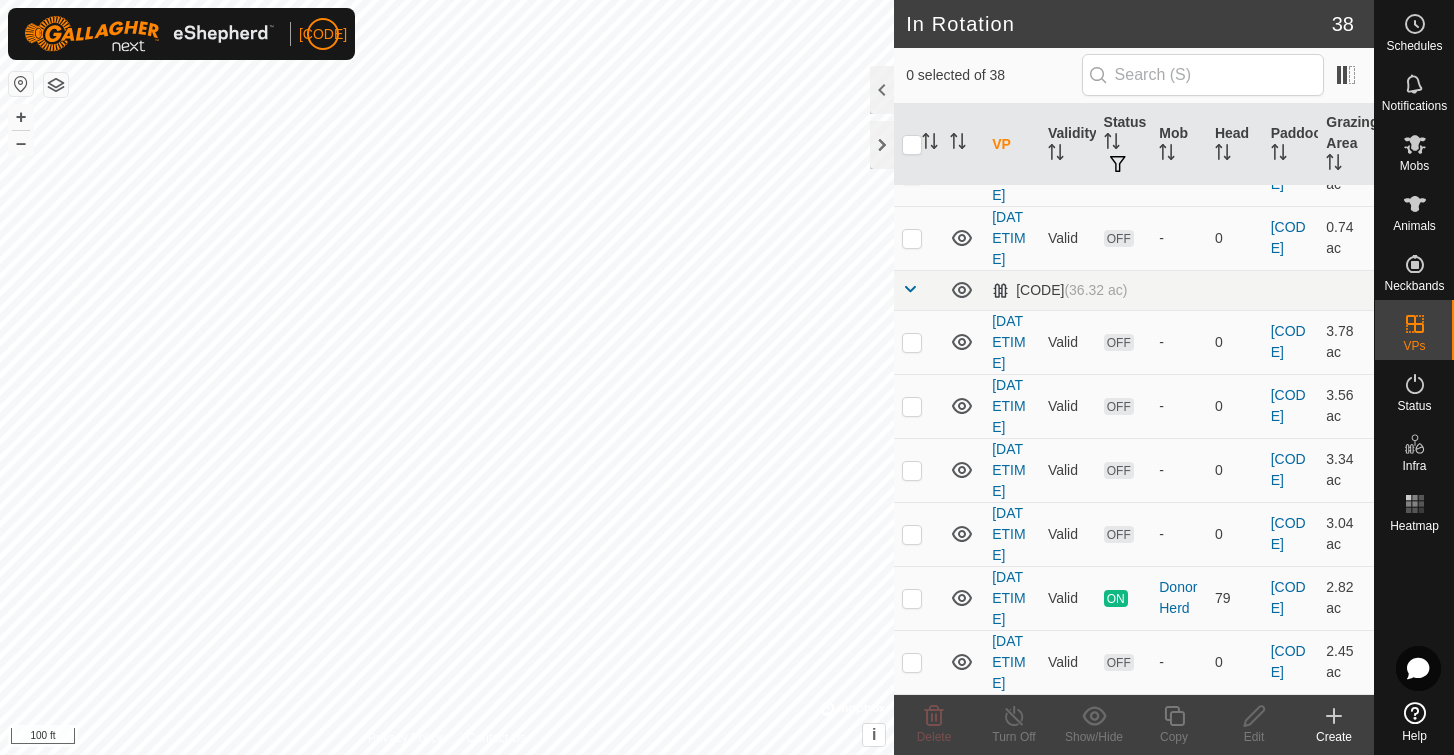 scroll, scrollTop: 2802, scrollLeft: 0, axis: vertical 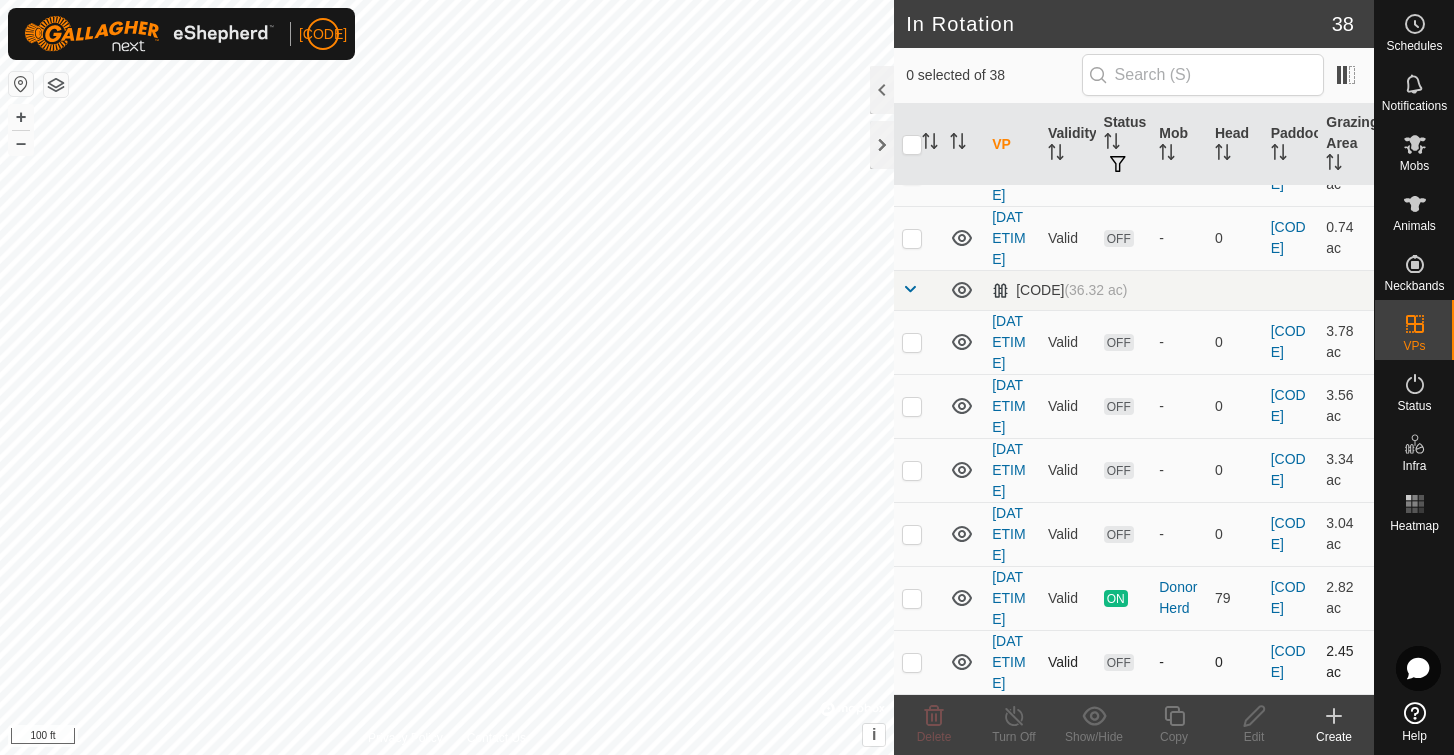 click at bounding box center (912, 662) 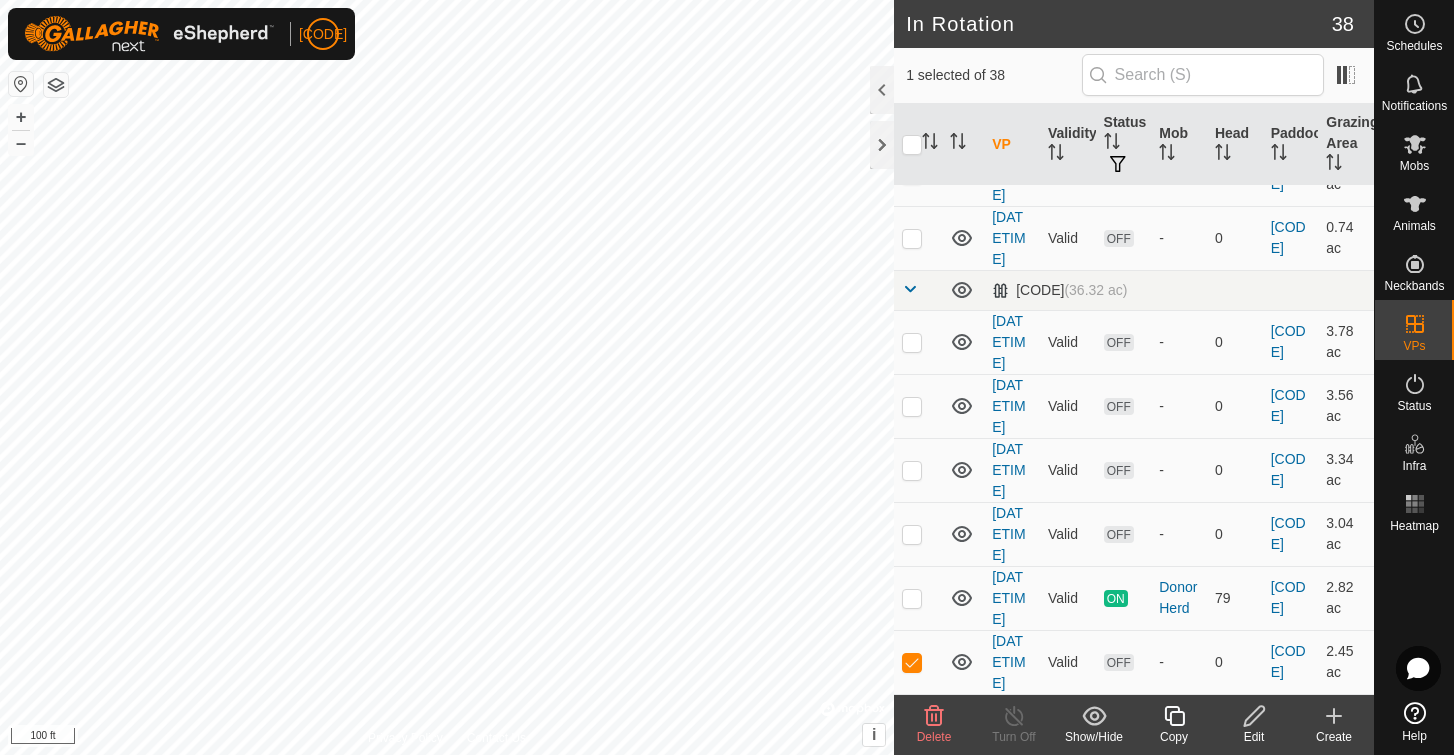 click 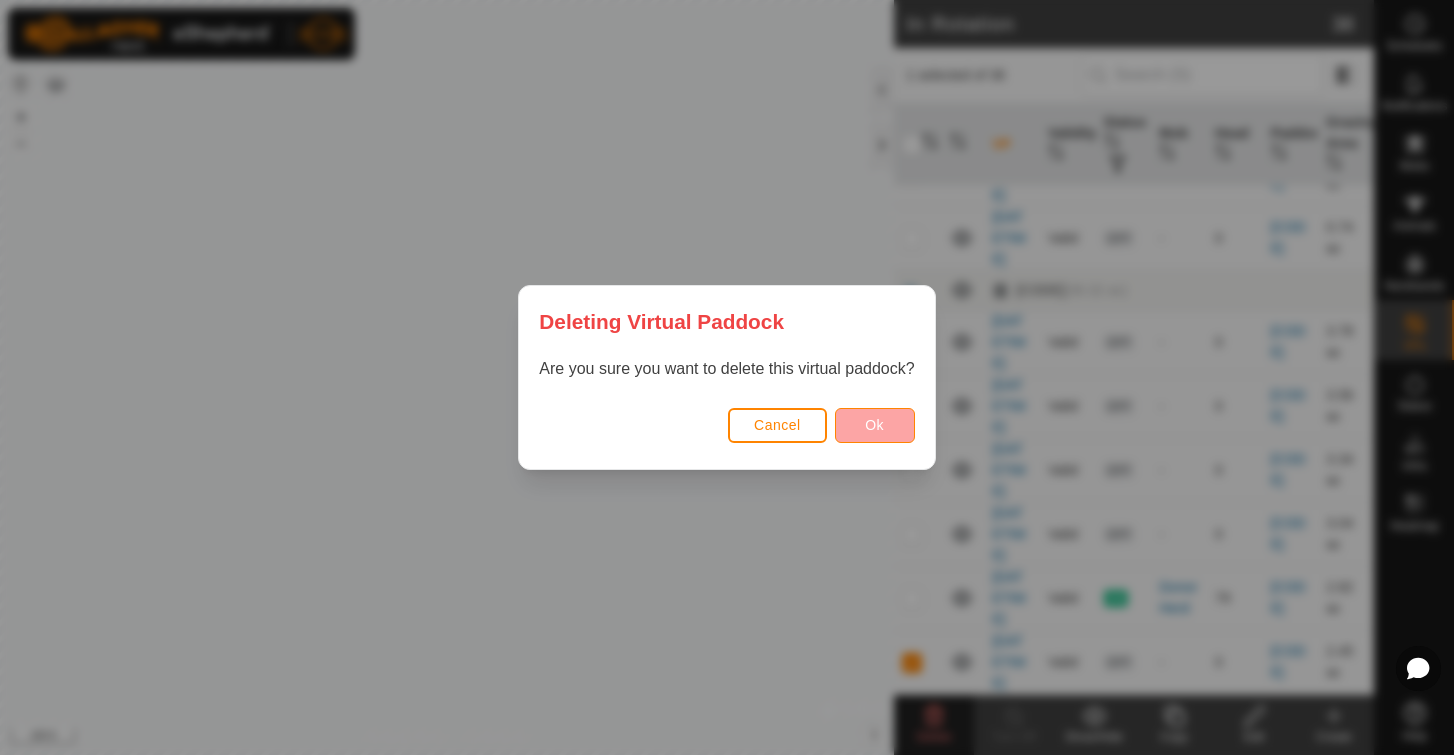 click on "Ok" at bounding box center (875, 425) 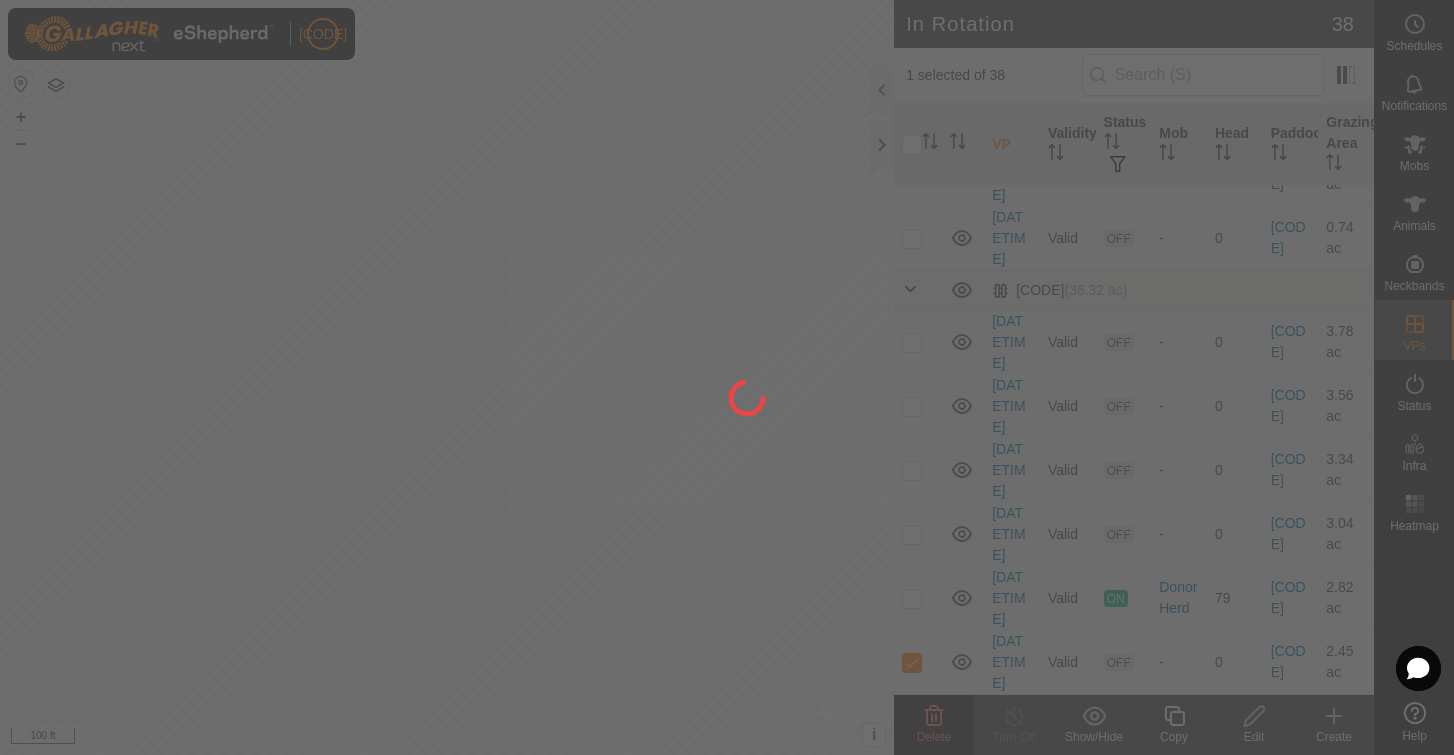 checkbox on "false" 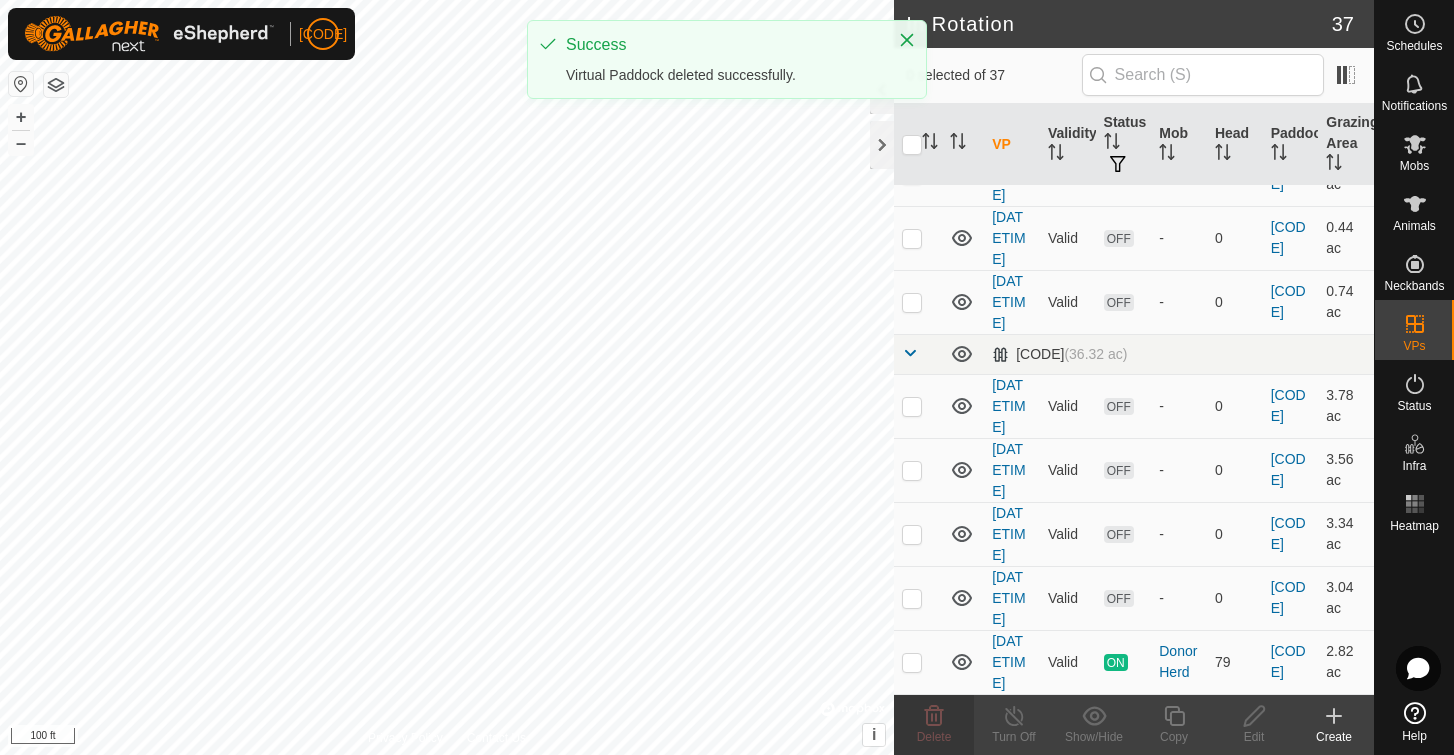scroll, scrollTop: 2717, scrollLeft: 0, axis: vertical 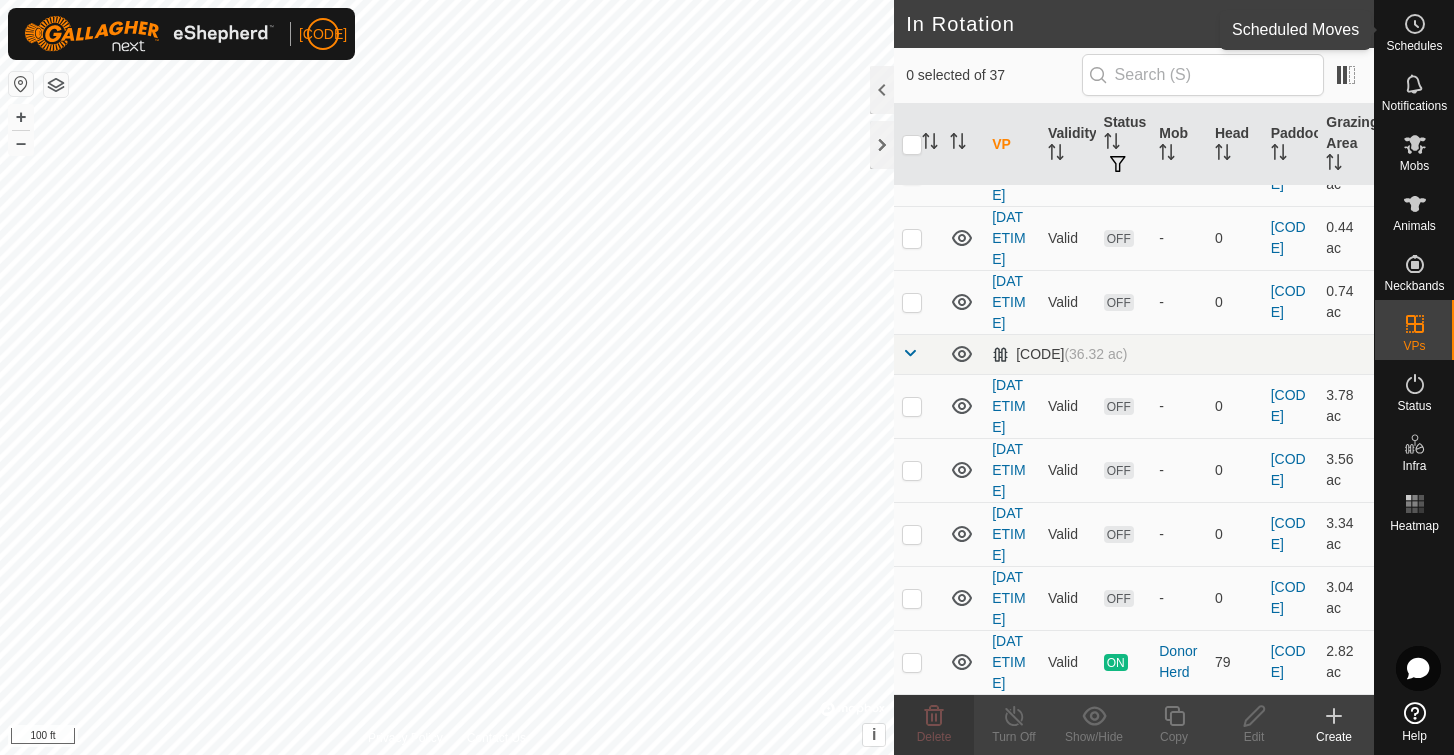 click 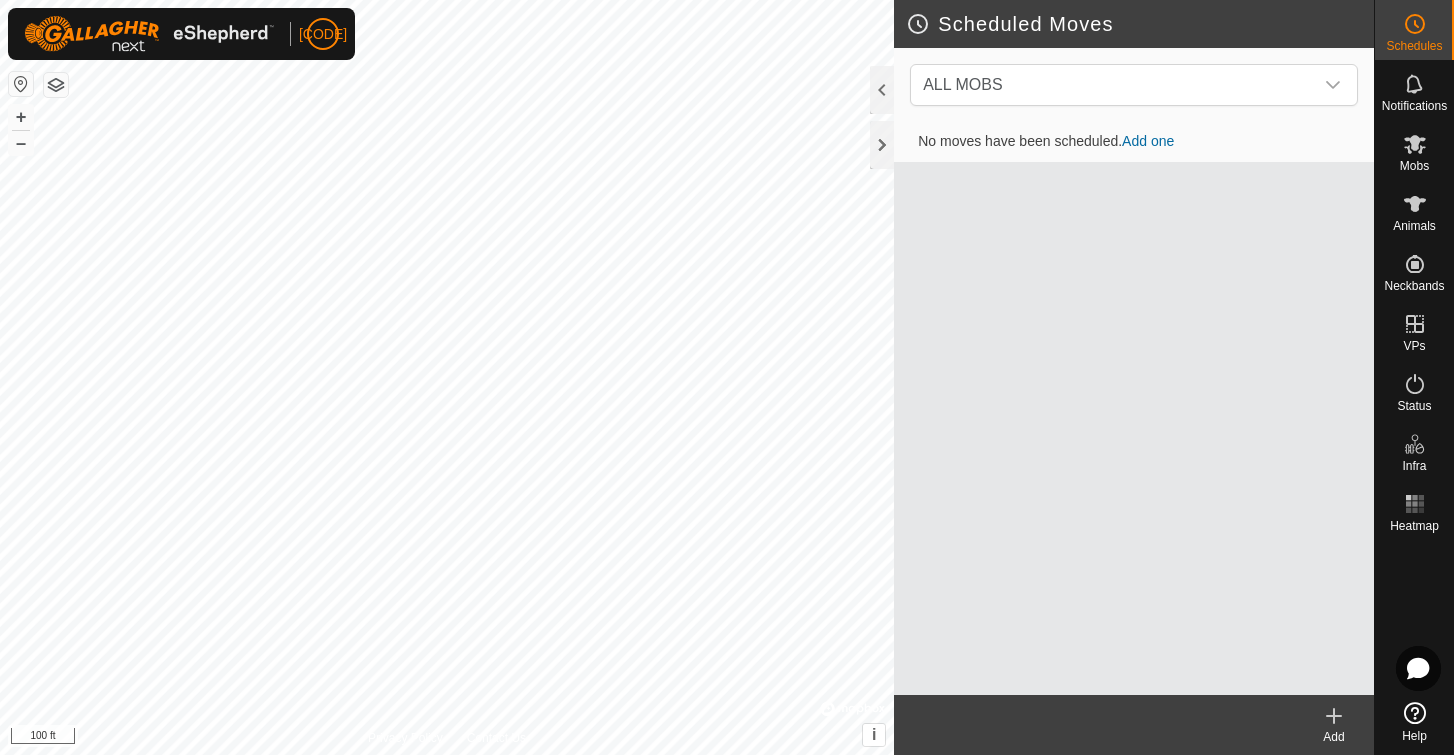 click on "Add one" at bounding box center [1148, 141] 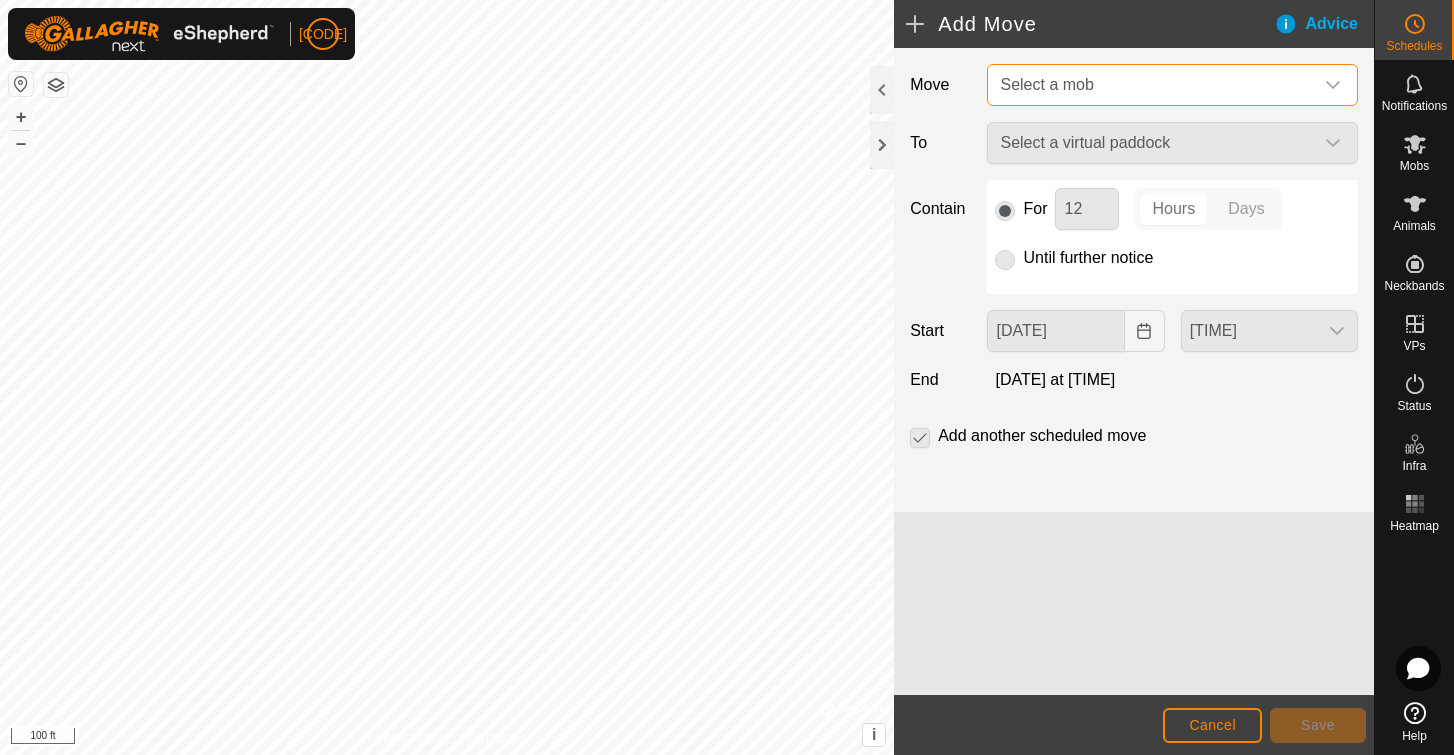 click on "Select a mob" at bounding box center [1046, 84] 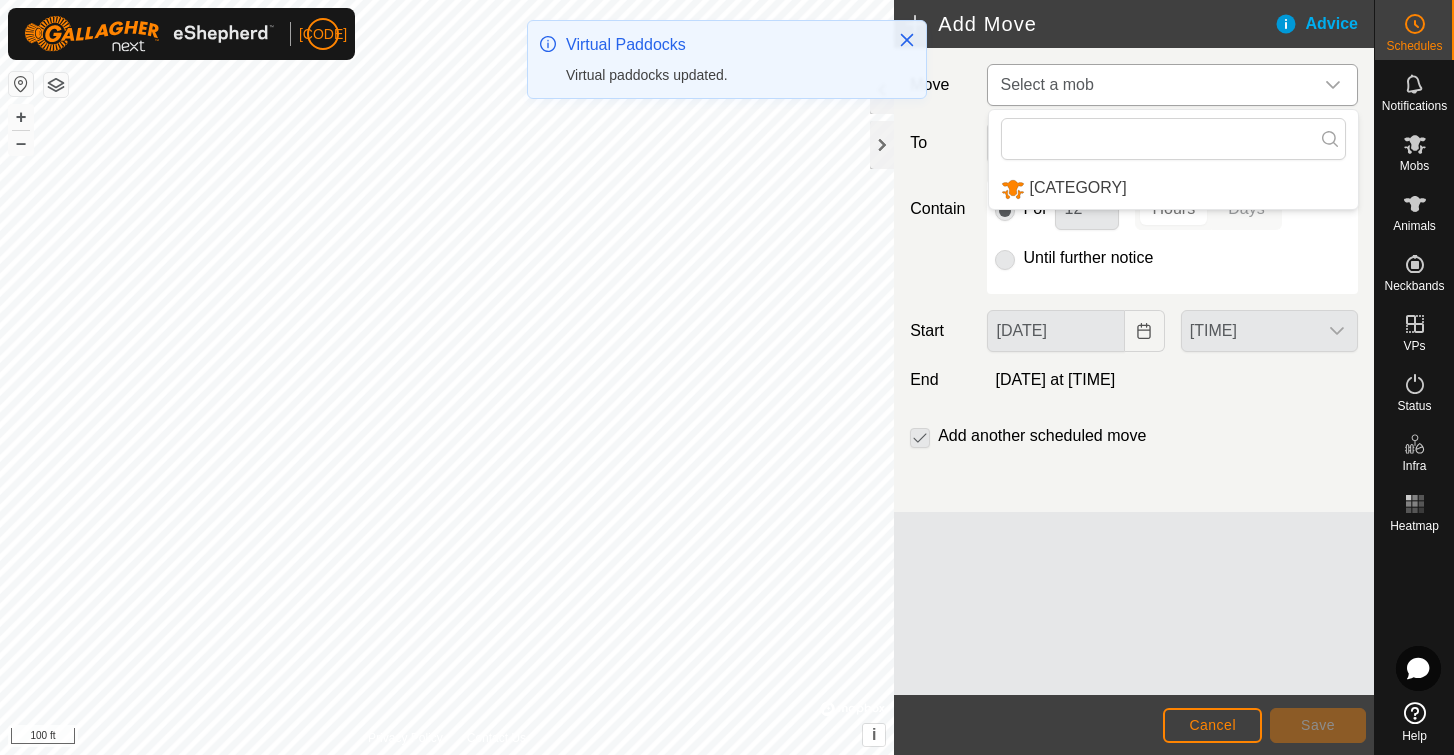 click on "[CATEGORY]" at bounding box center [1173, 188] 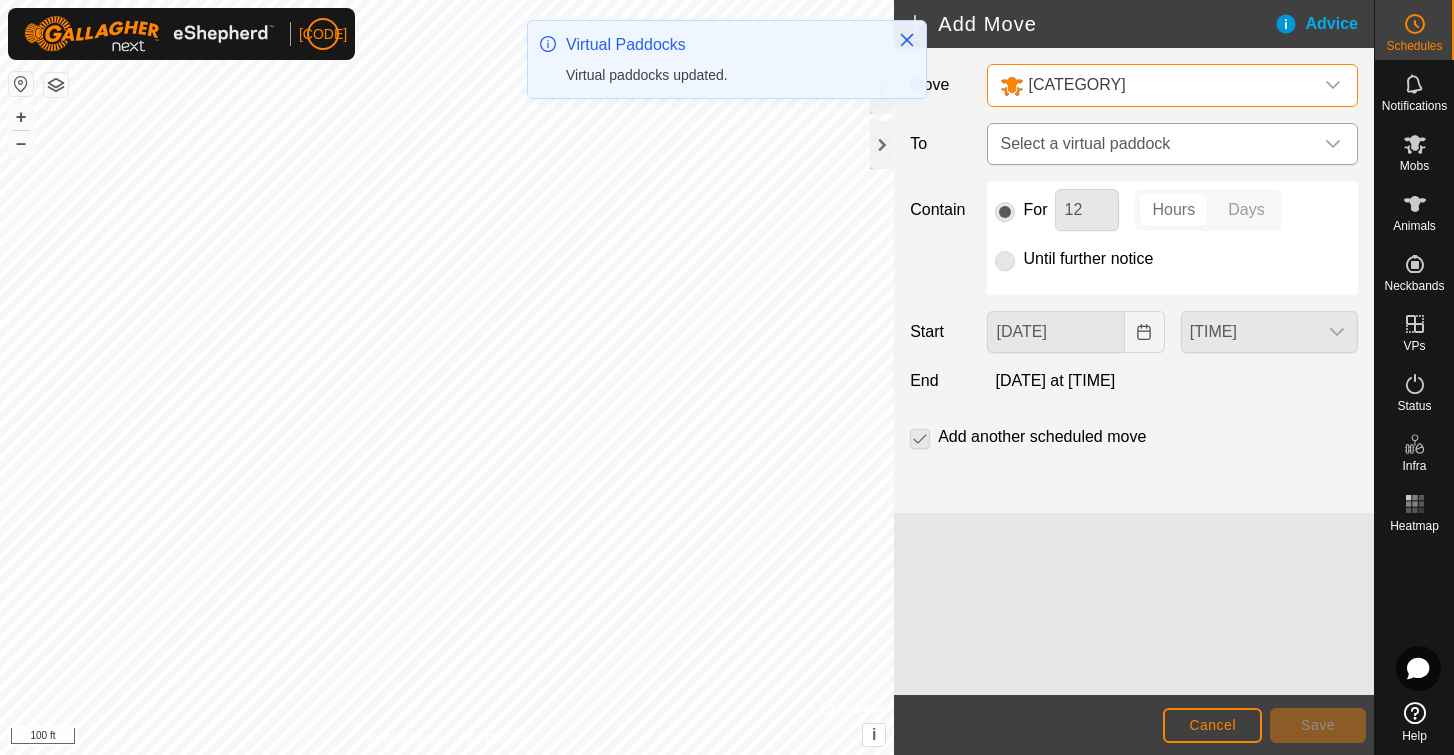 click on "Select a virtual paddock" at bounding box center (1152, 144) 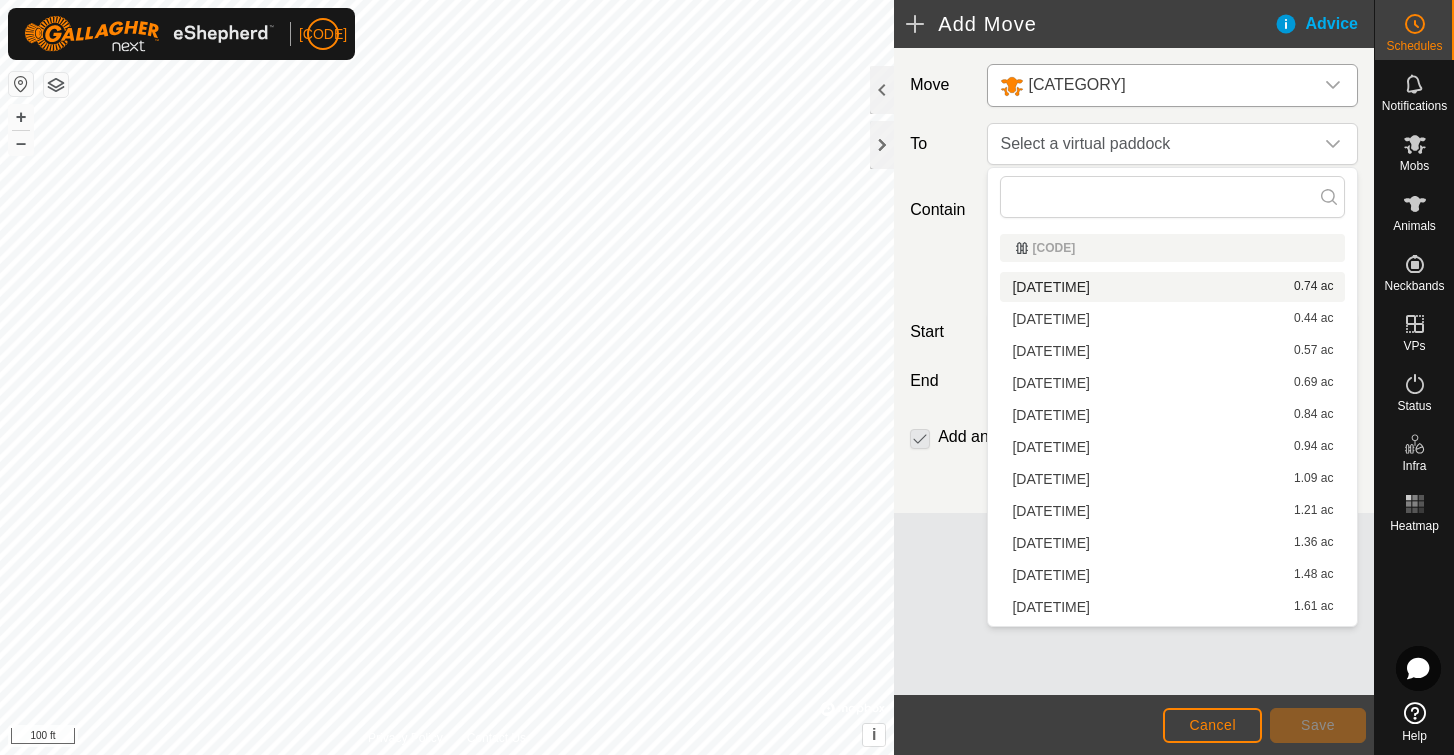 click on "[DATETIME] [AREA]" at bounding box center (1172, 287) 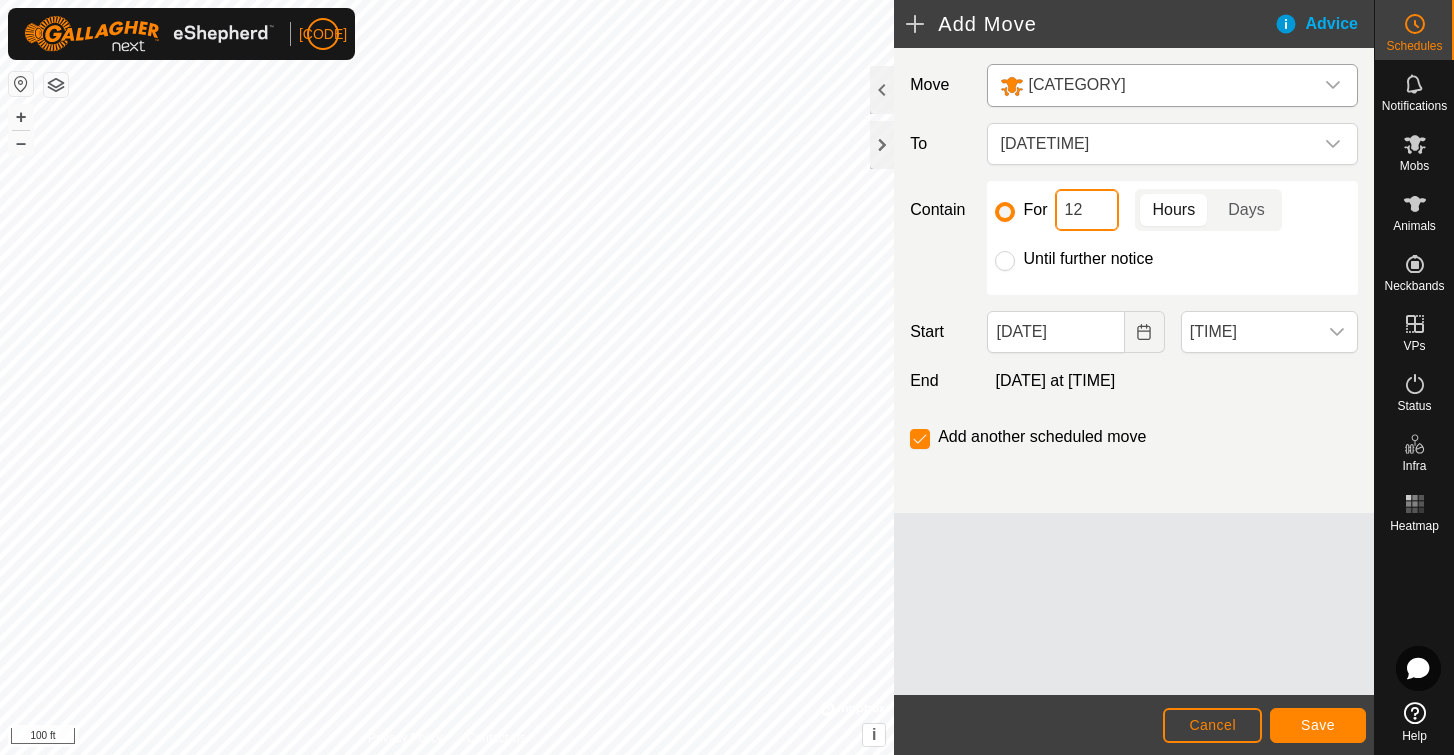 drag, startPoint x: 1090, startPoint y: 207, endPoint x: 1044, endPoint y: 207, distance: 46 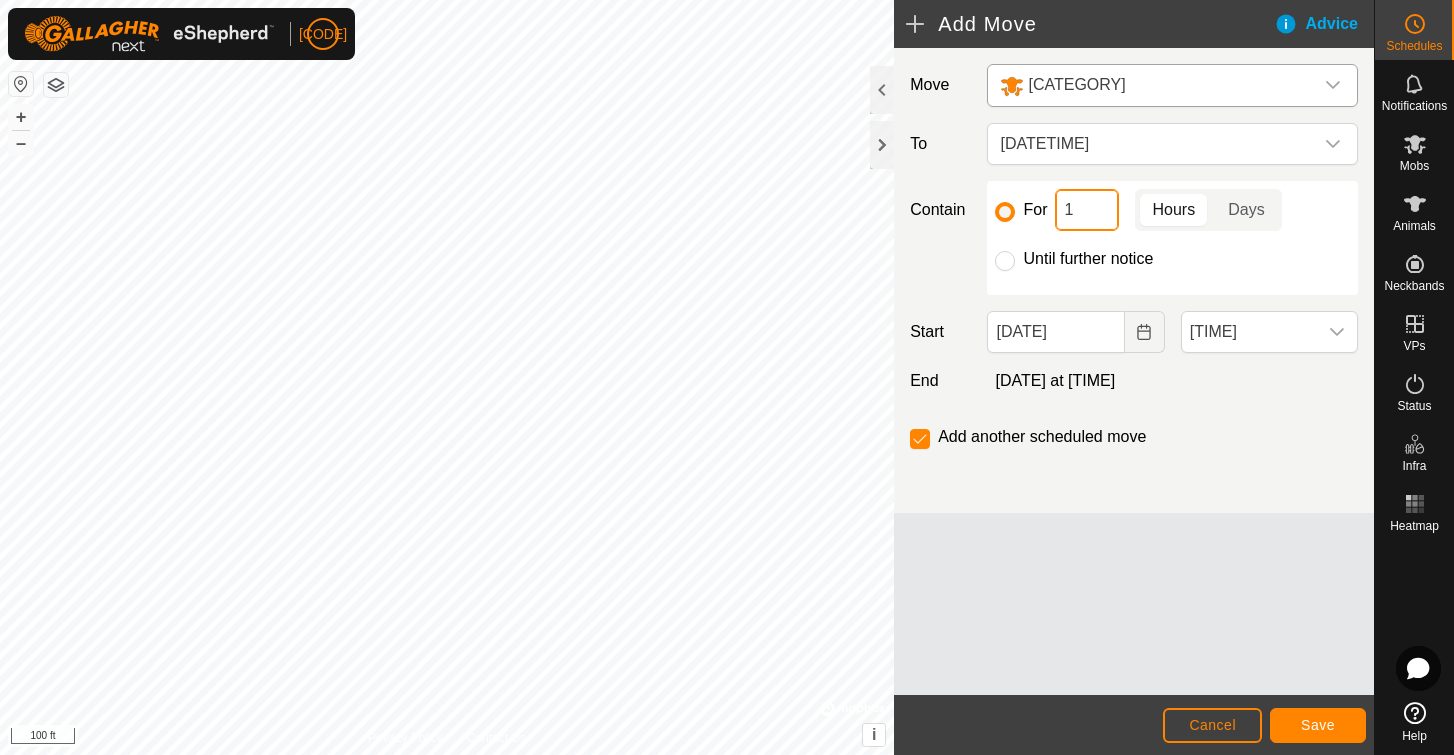 type on "10" 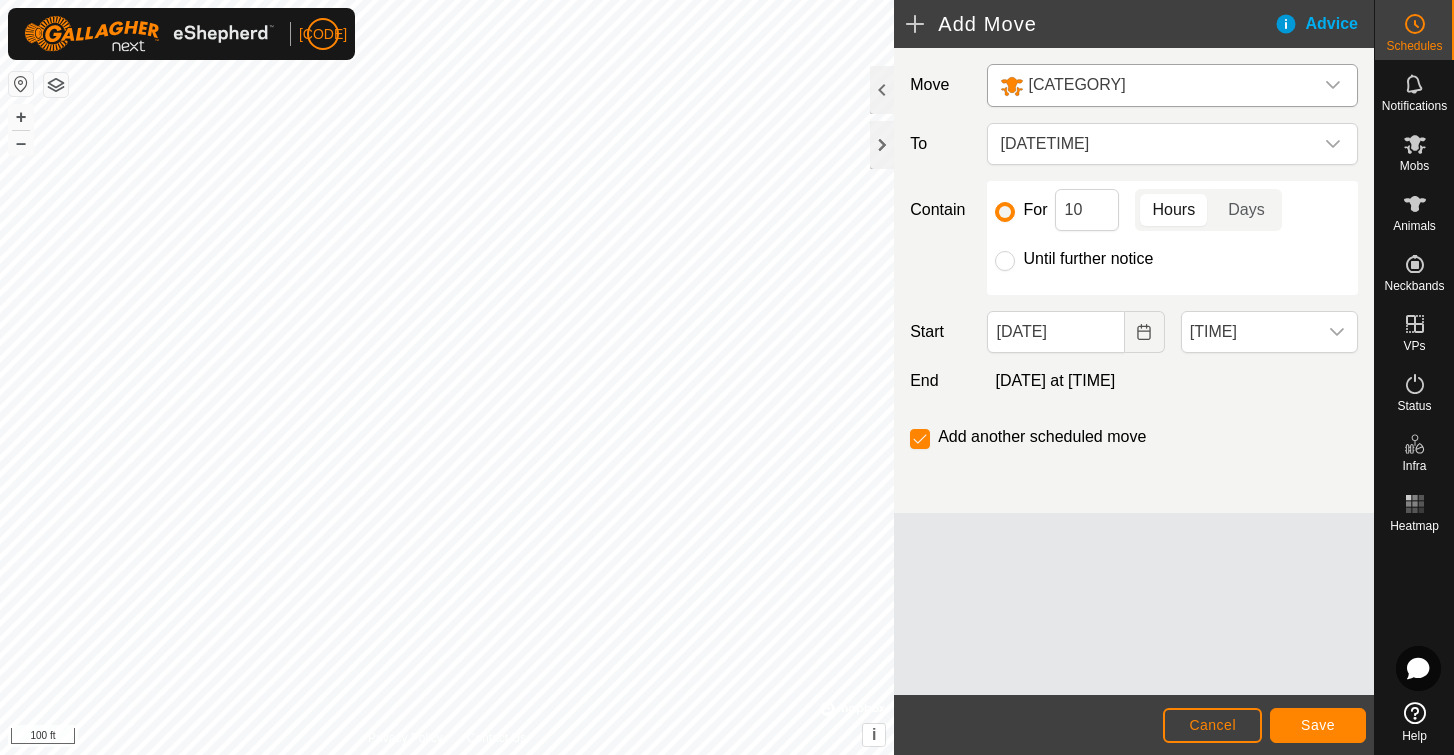 click on "Save" 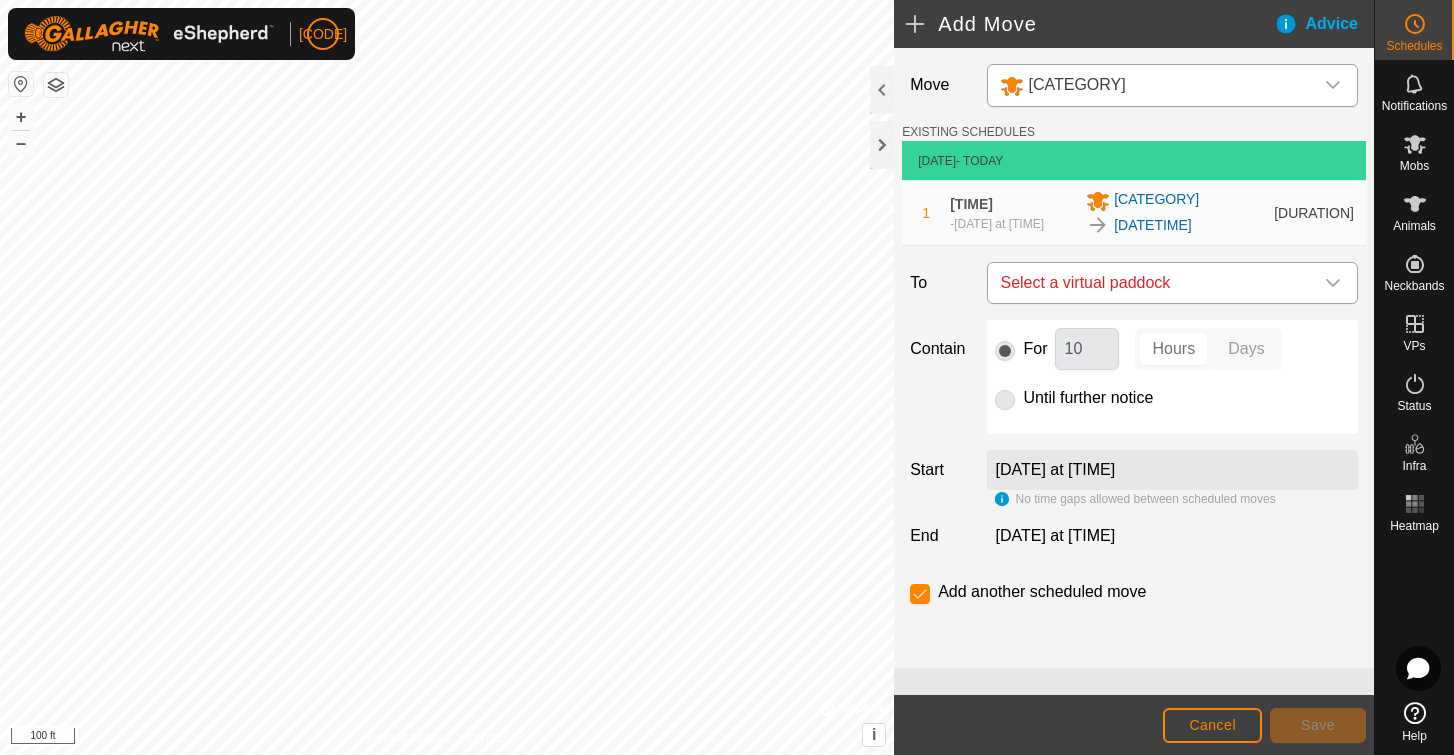 click on "Select a virtual paddock" at bounding box center (1152, 283) 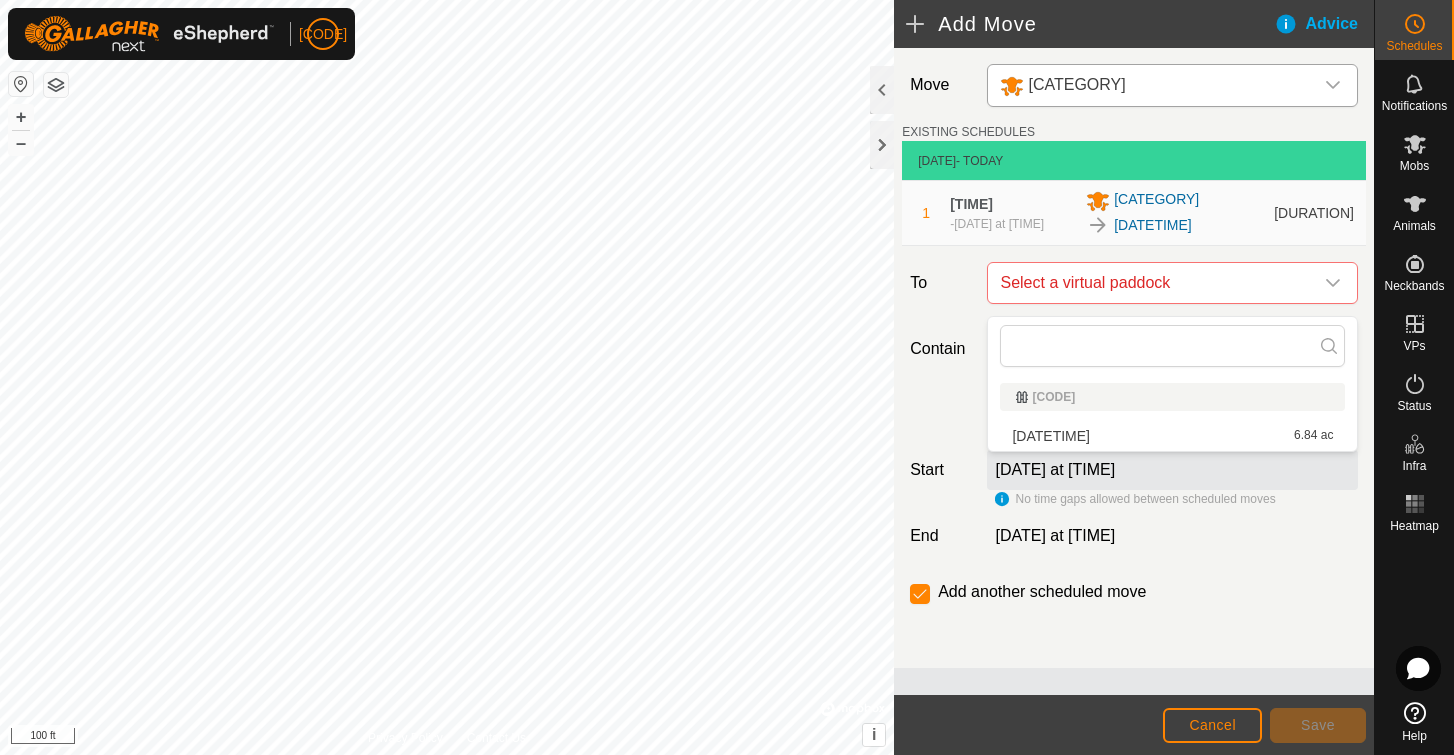 click on "Contain For 10 Hours Days Until further notice" 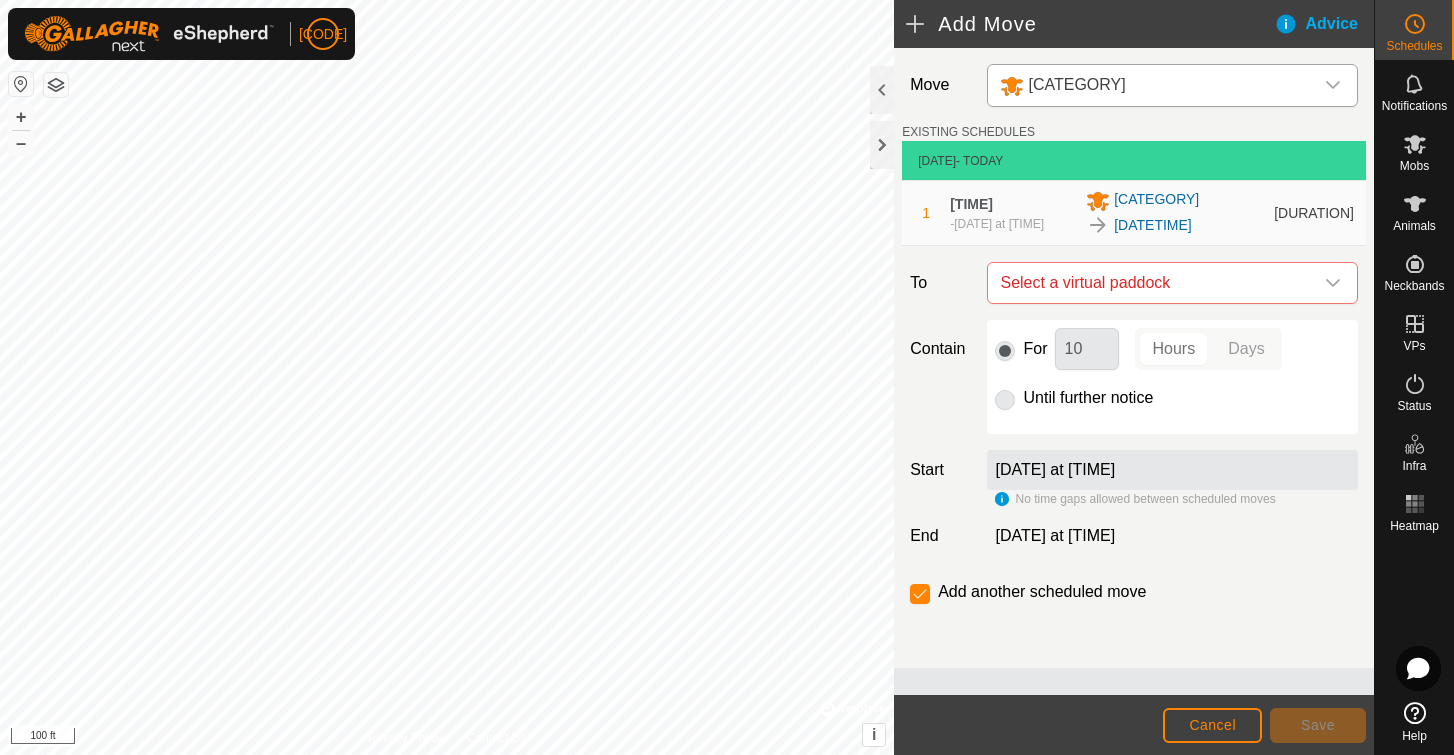 click on "Cancel" 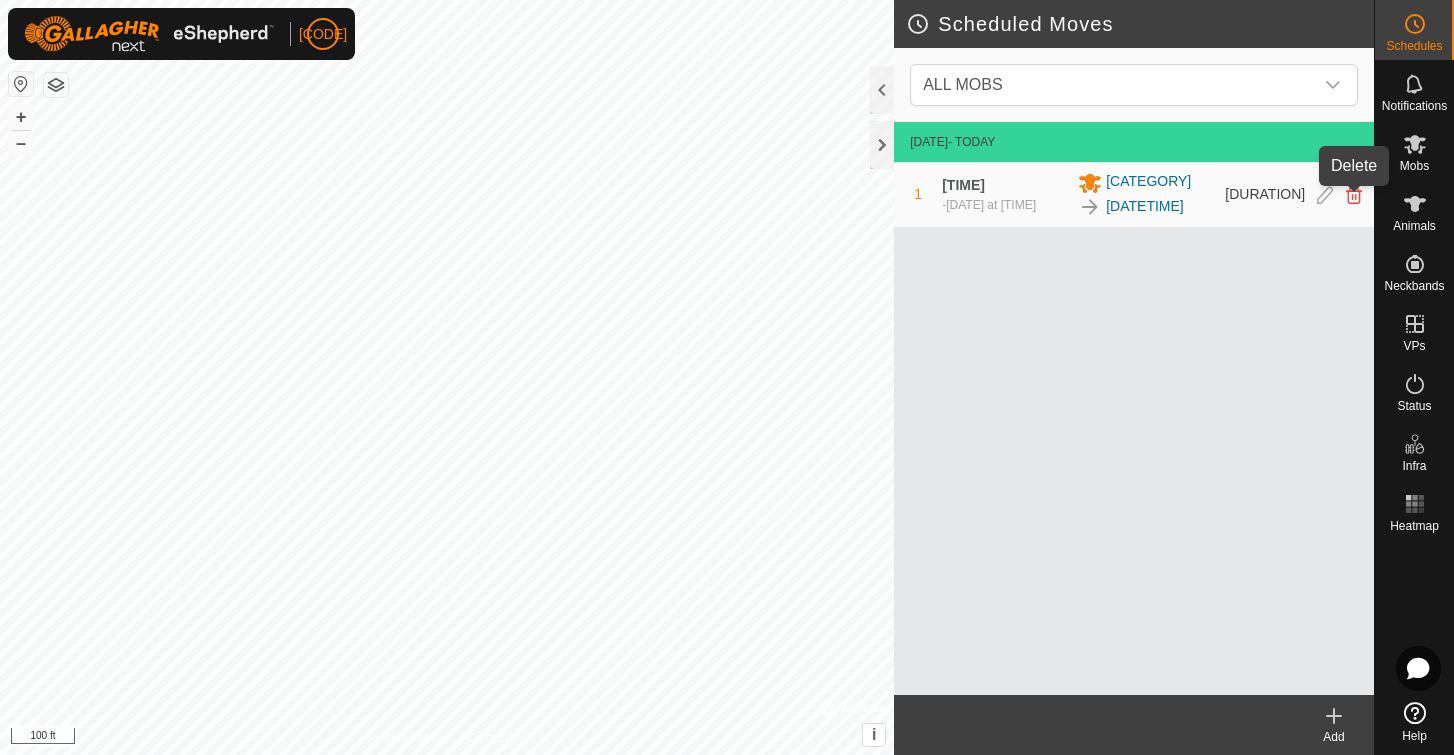 click at bounding box center (1354, 195) 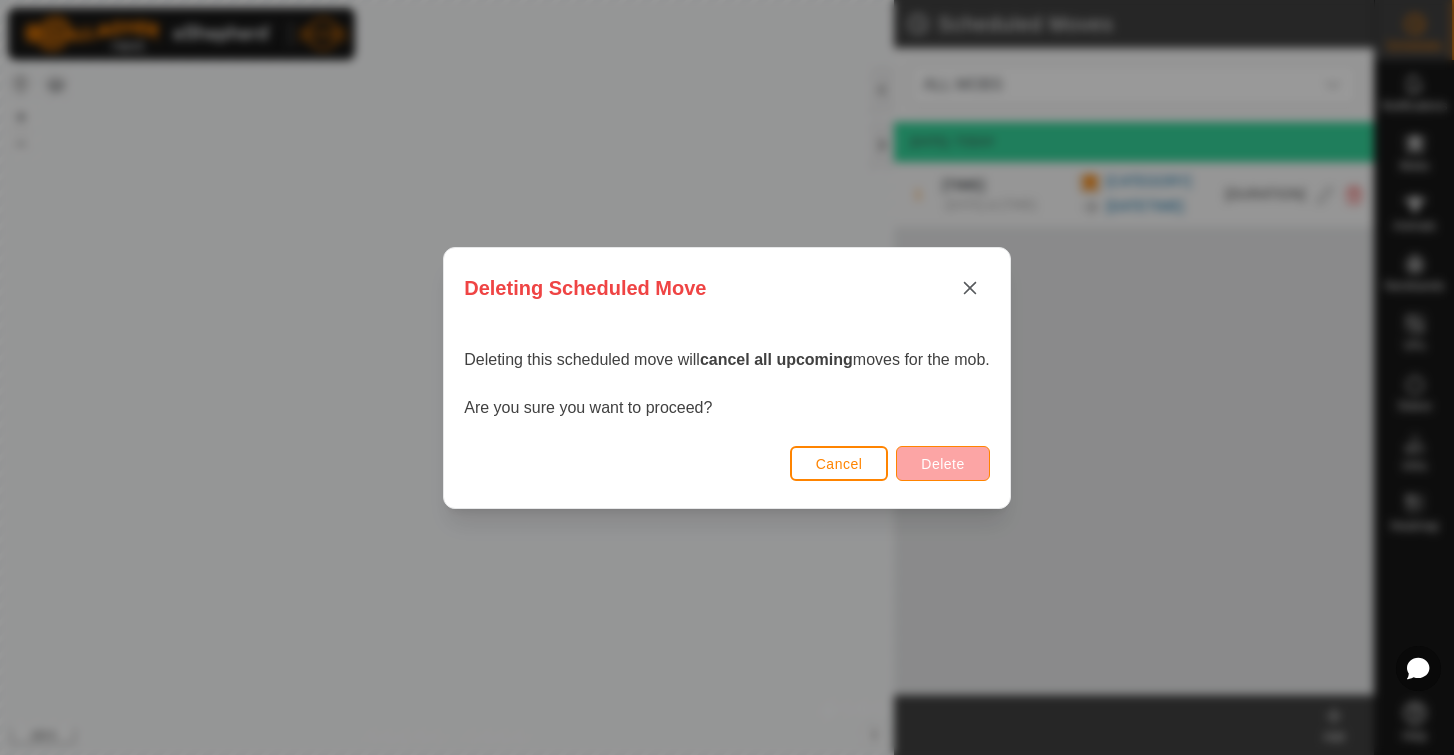 click on "Delete" at bounding box center [942, 464] 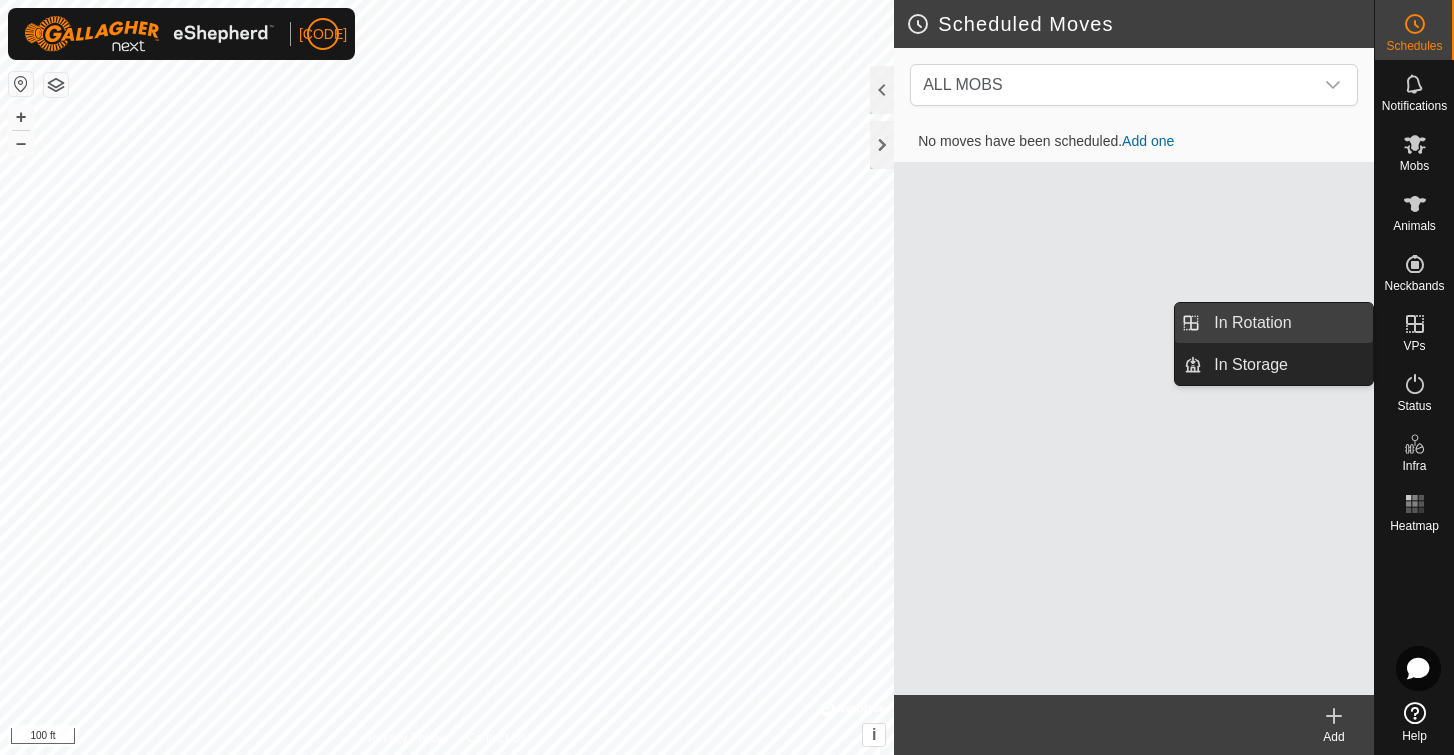 click on "In Rotation" at bounding box center [1287, 323] 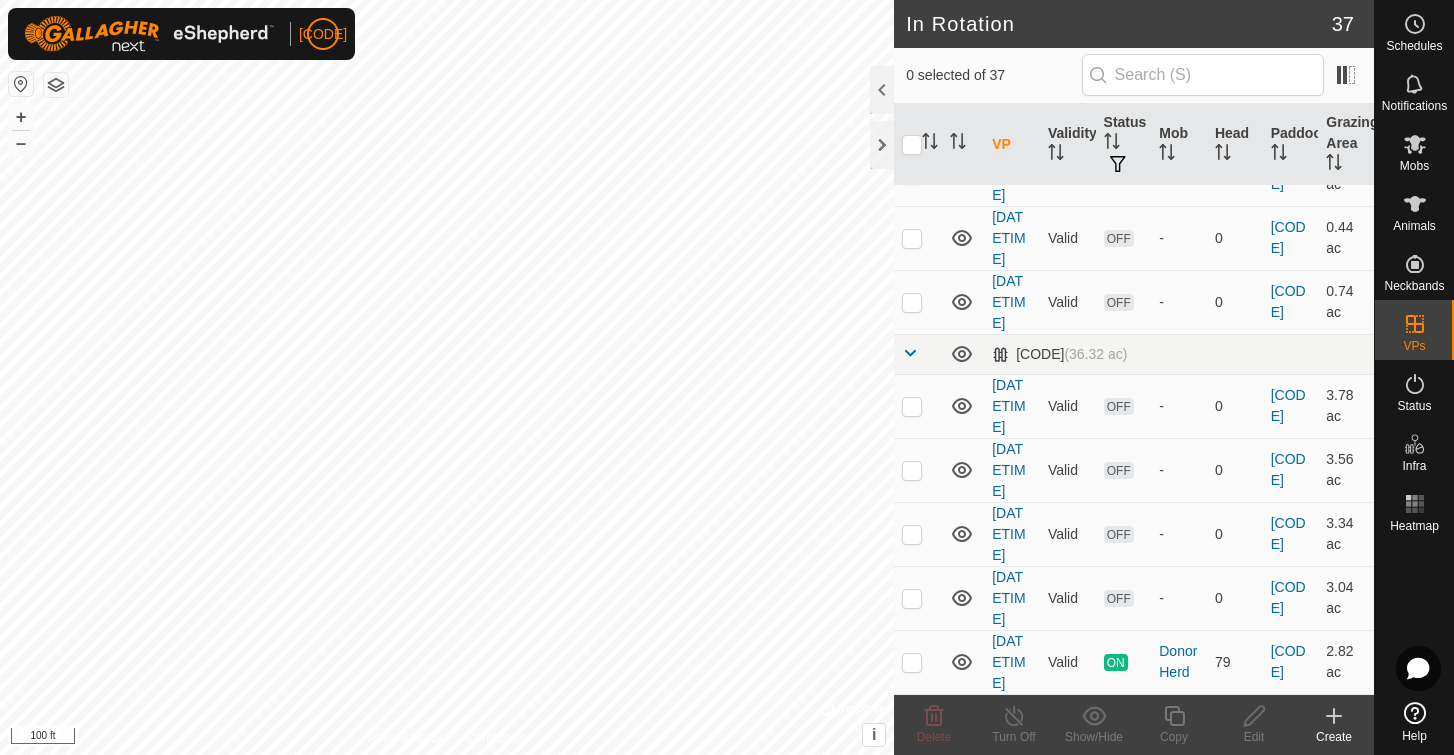 scroll, scrollTop: 2717, scrollLeft: 0, axis: vertical 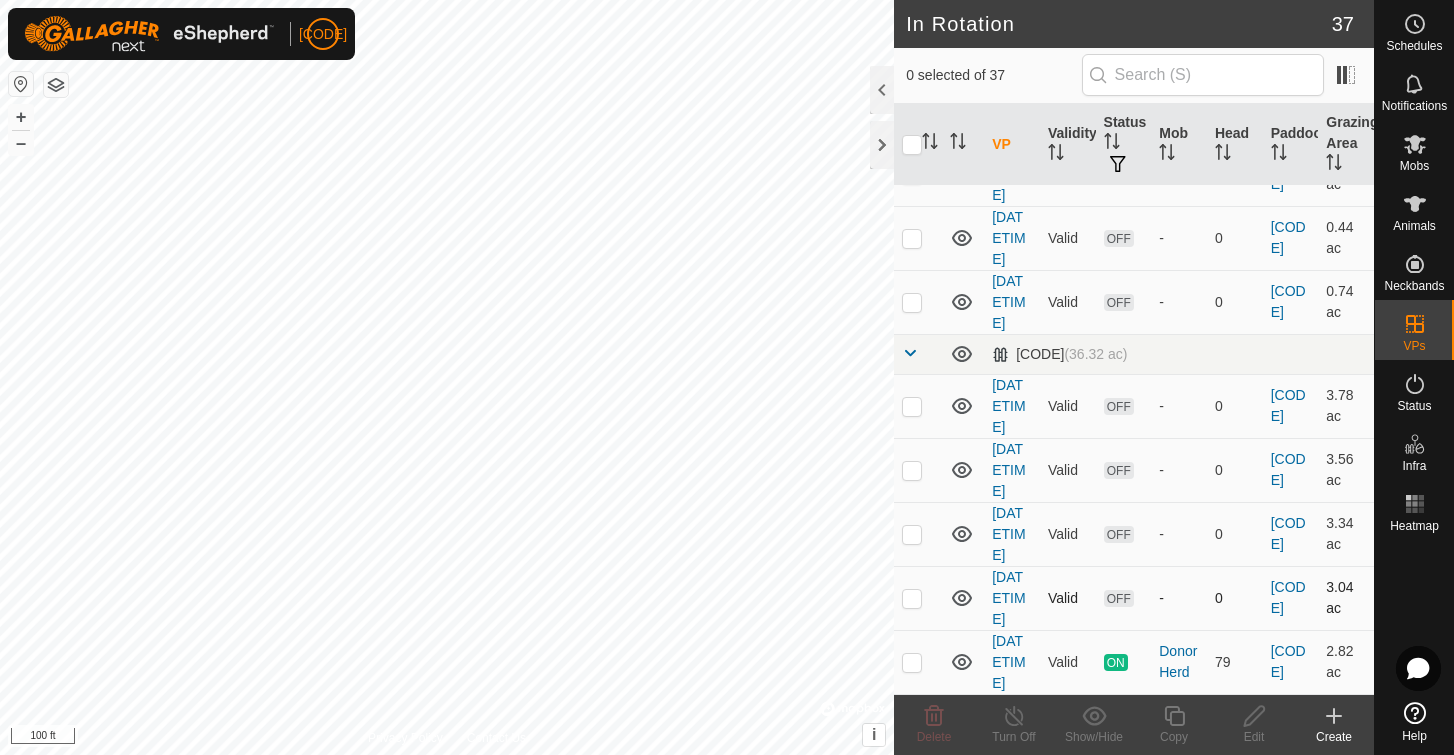click at bounding box center [912, 598] 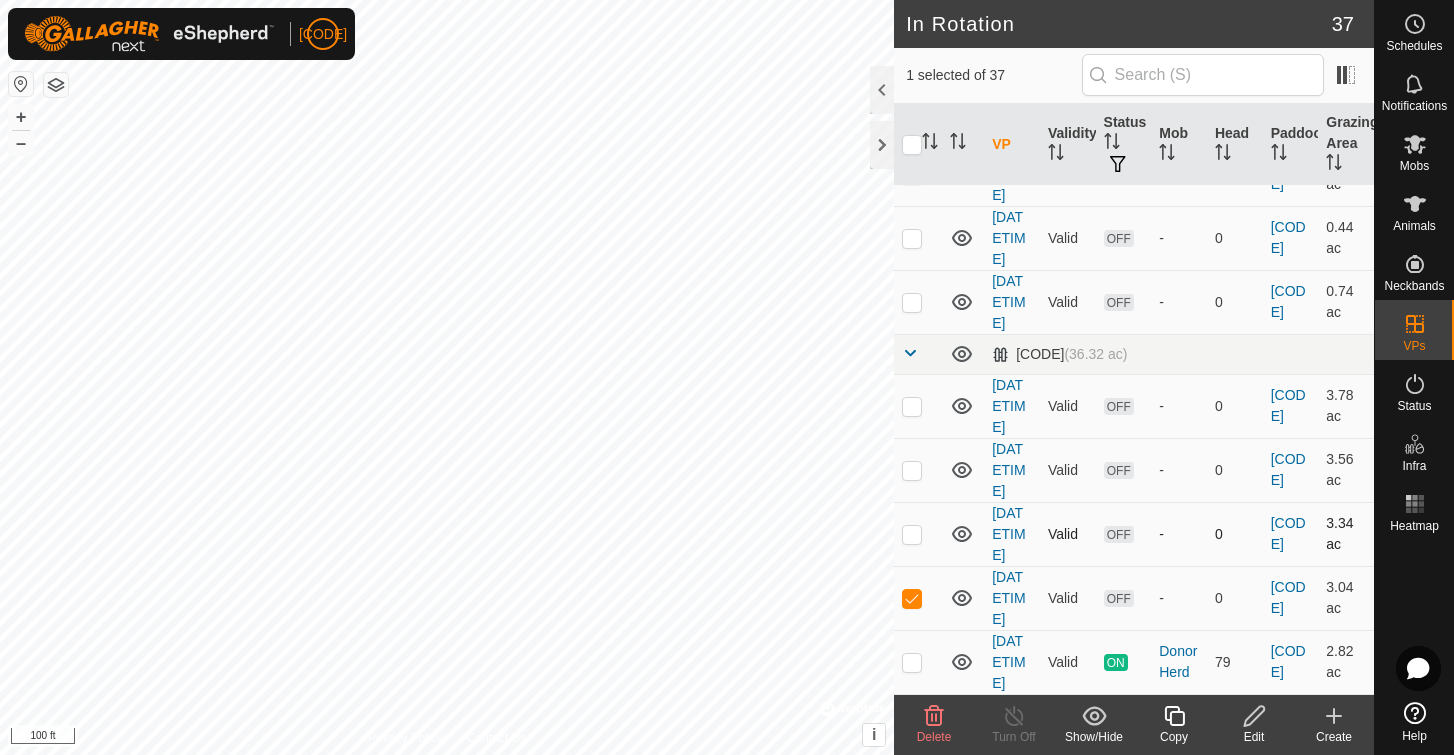 click at bounding box center [912, 534] 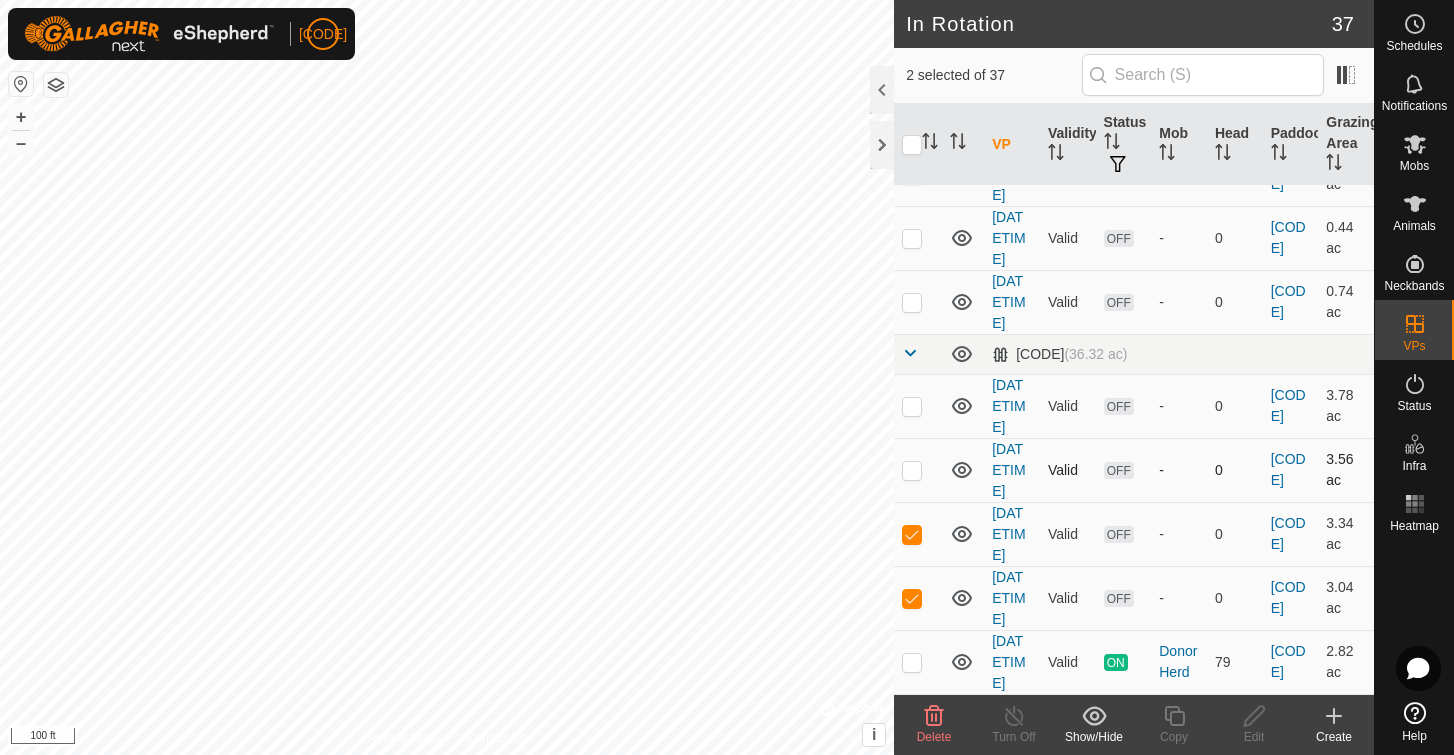 click at bounding box center [912, 470] 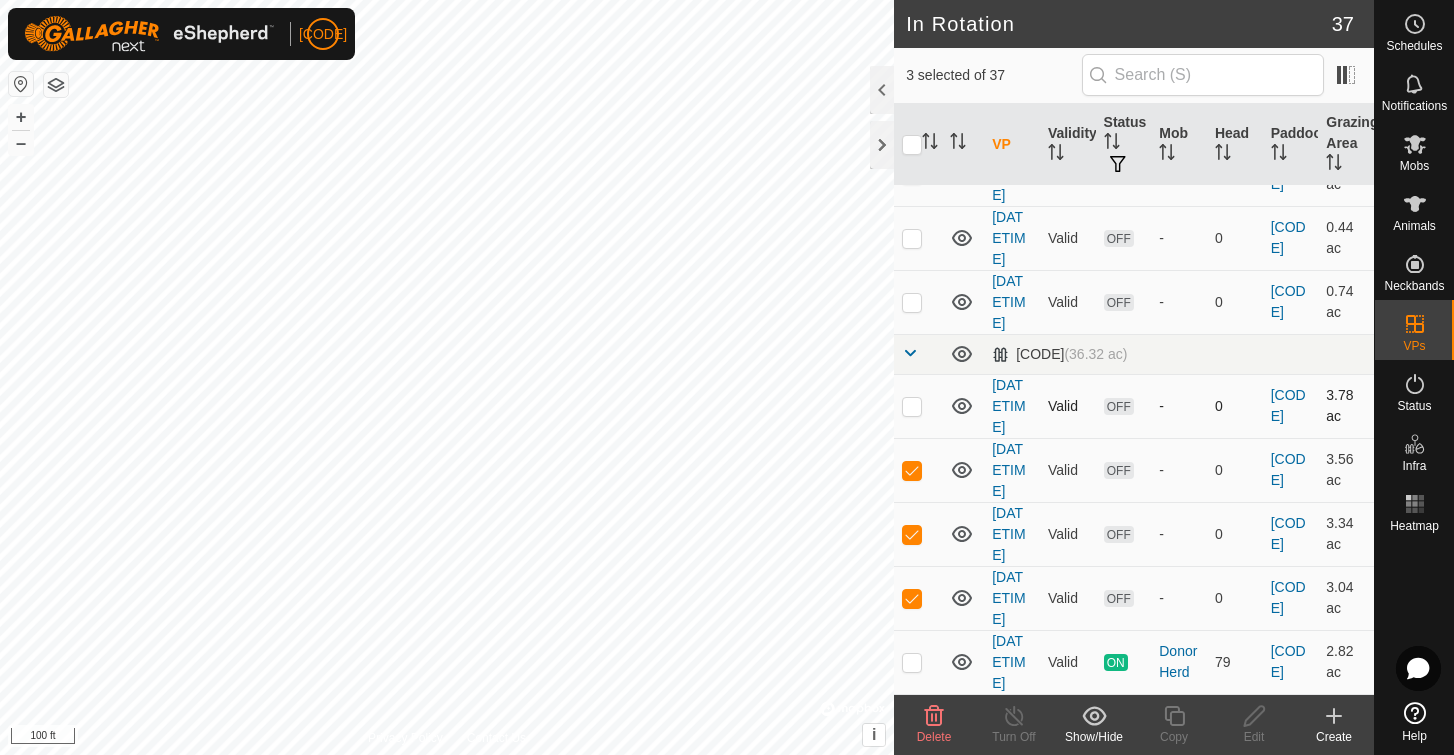 click at bounding box center [912, 406] 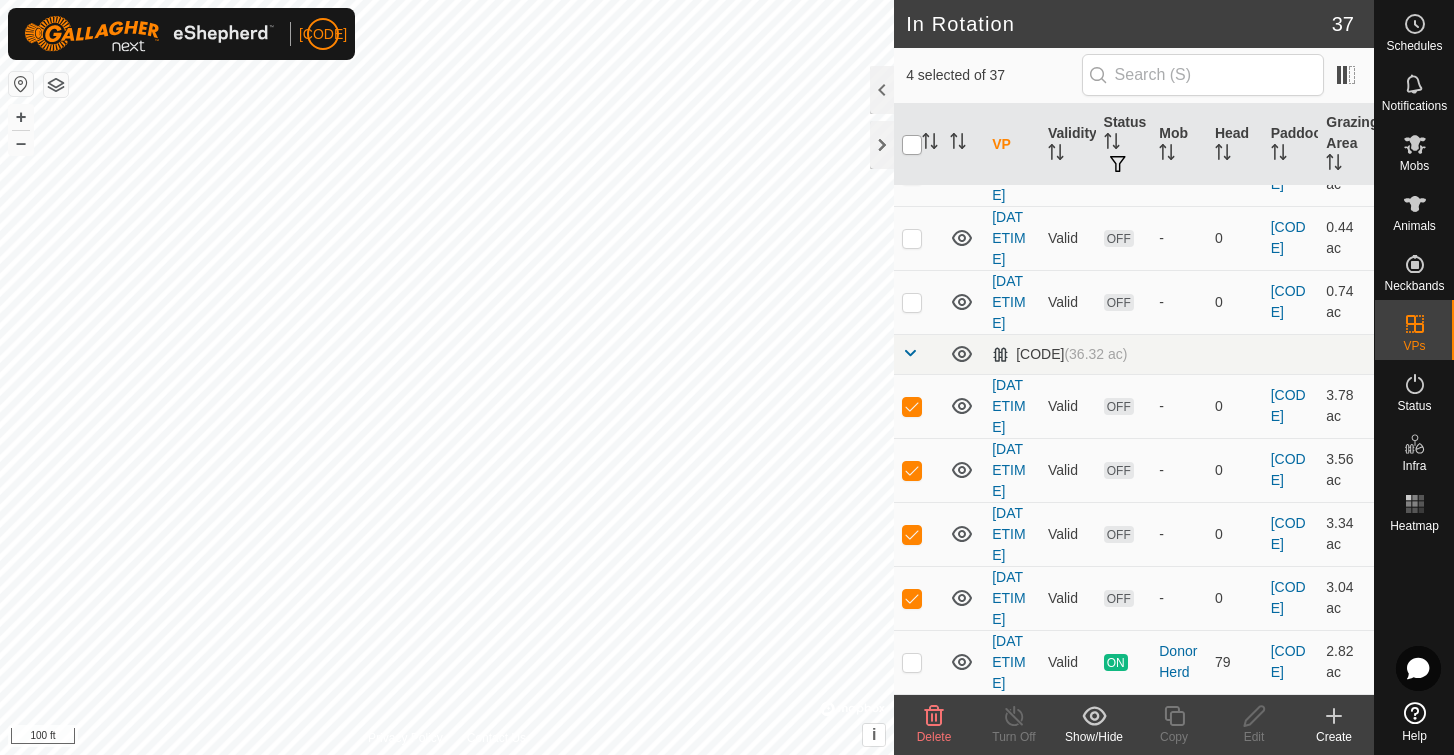 click at bounding box center (912, 145) 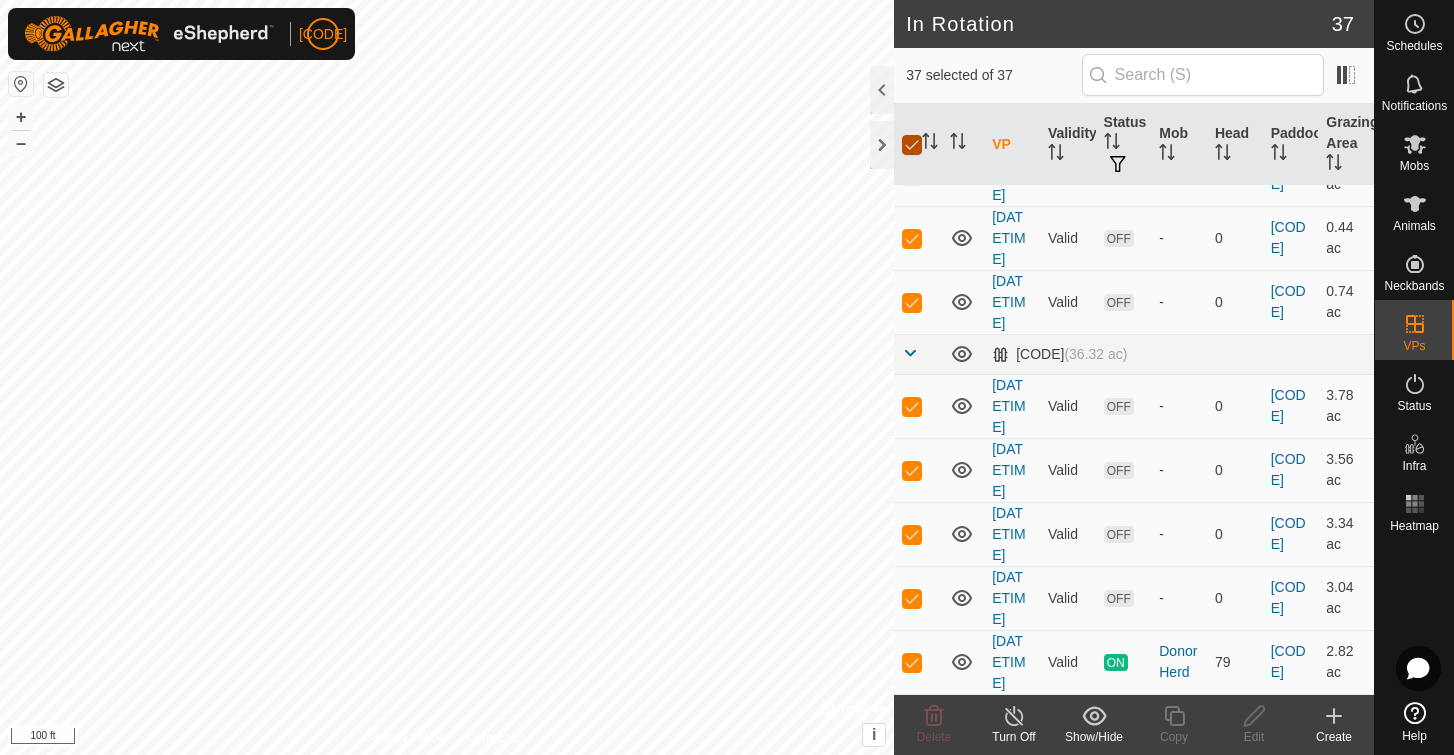 click at bounding box center (912, 145) 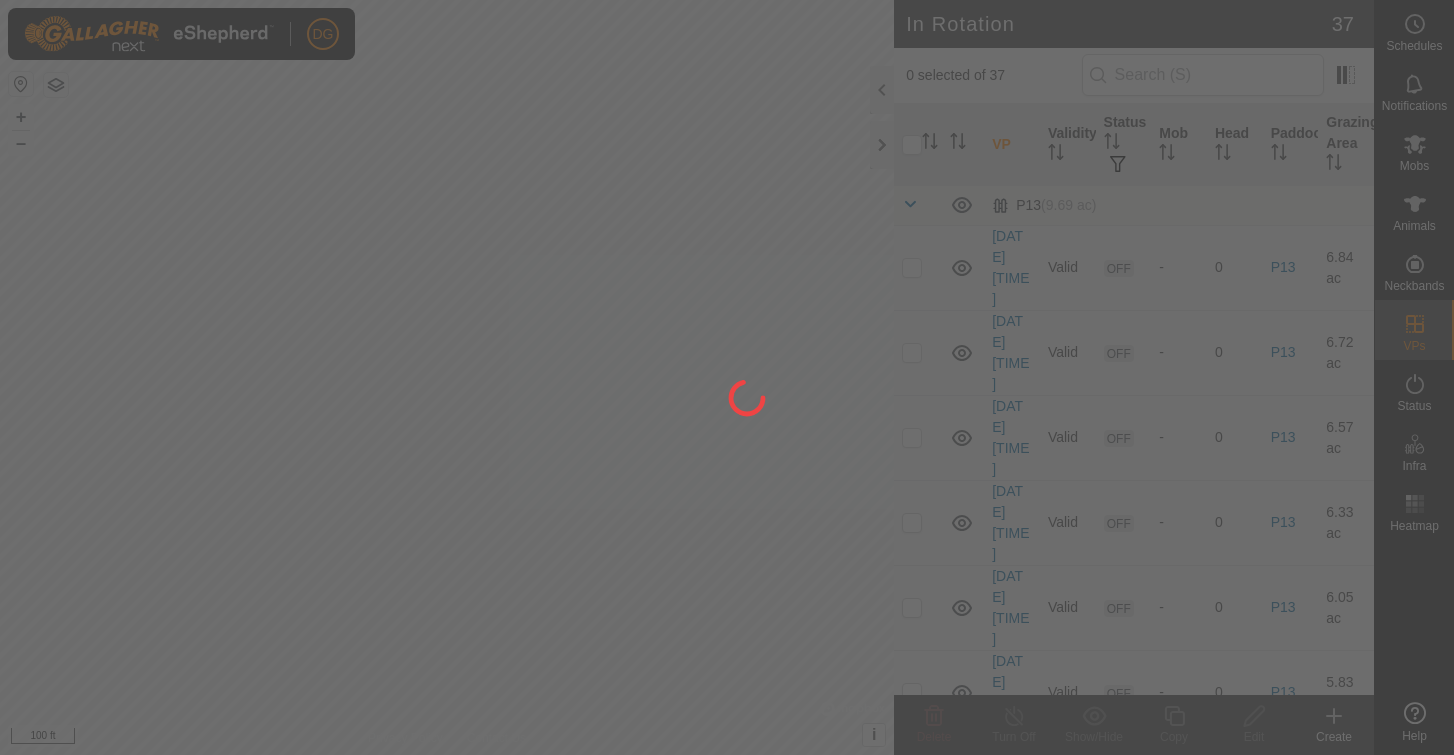 scroll, scrollTop: 0, scrollLeft: 0, axis: both 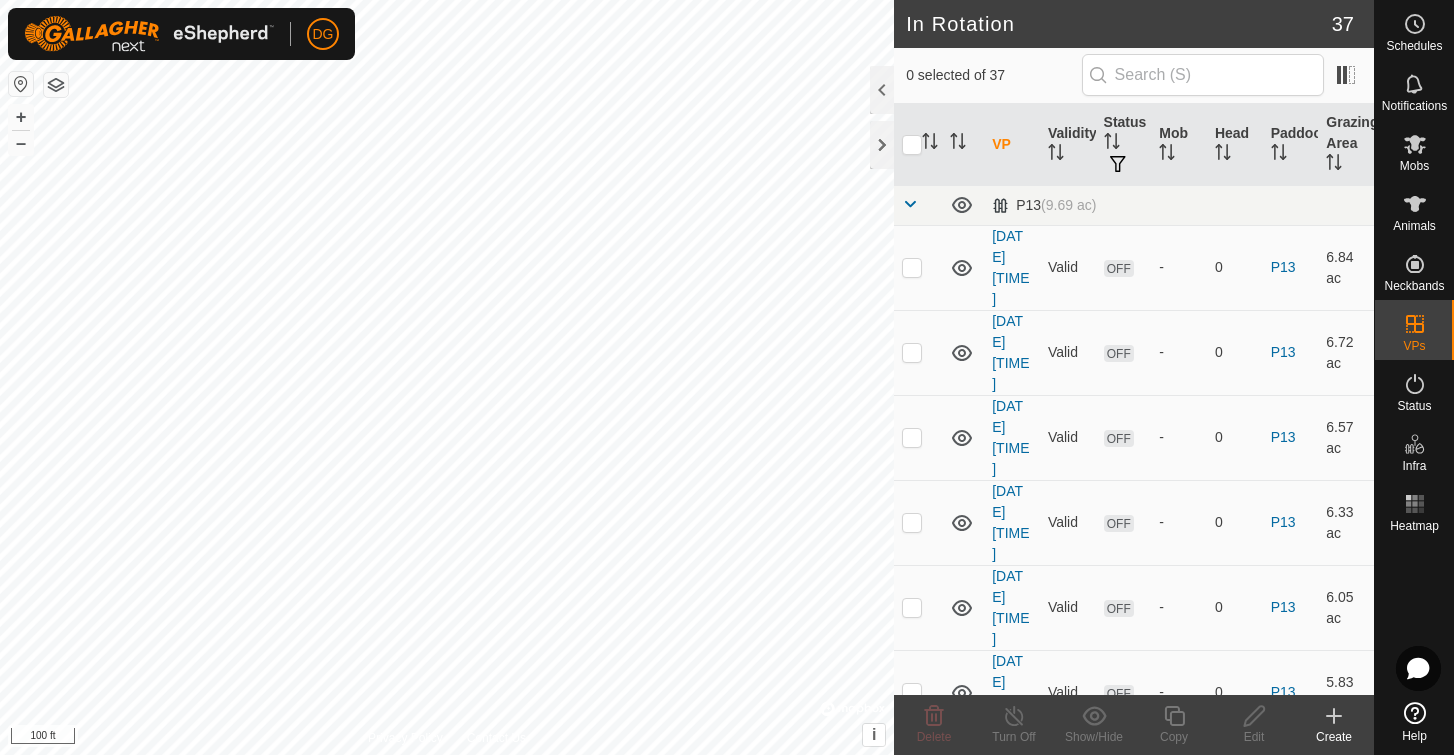 click on "Privacy Policy Contact Us + – ⇧ i © Mapbox , © OpenStreetMap , Improve this map 100 ft" at bounding box center (447, 377) 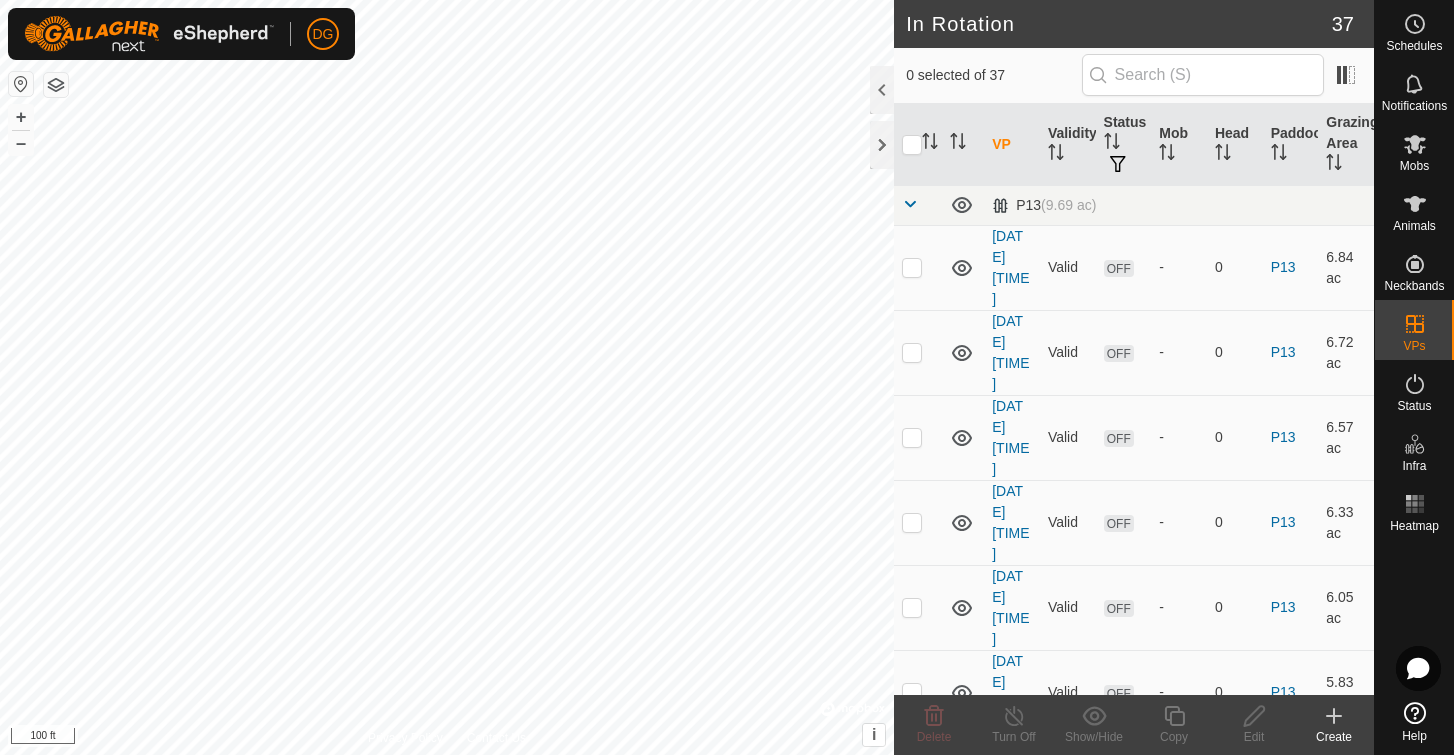checkbox on "true" 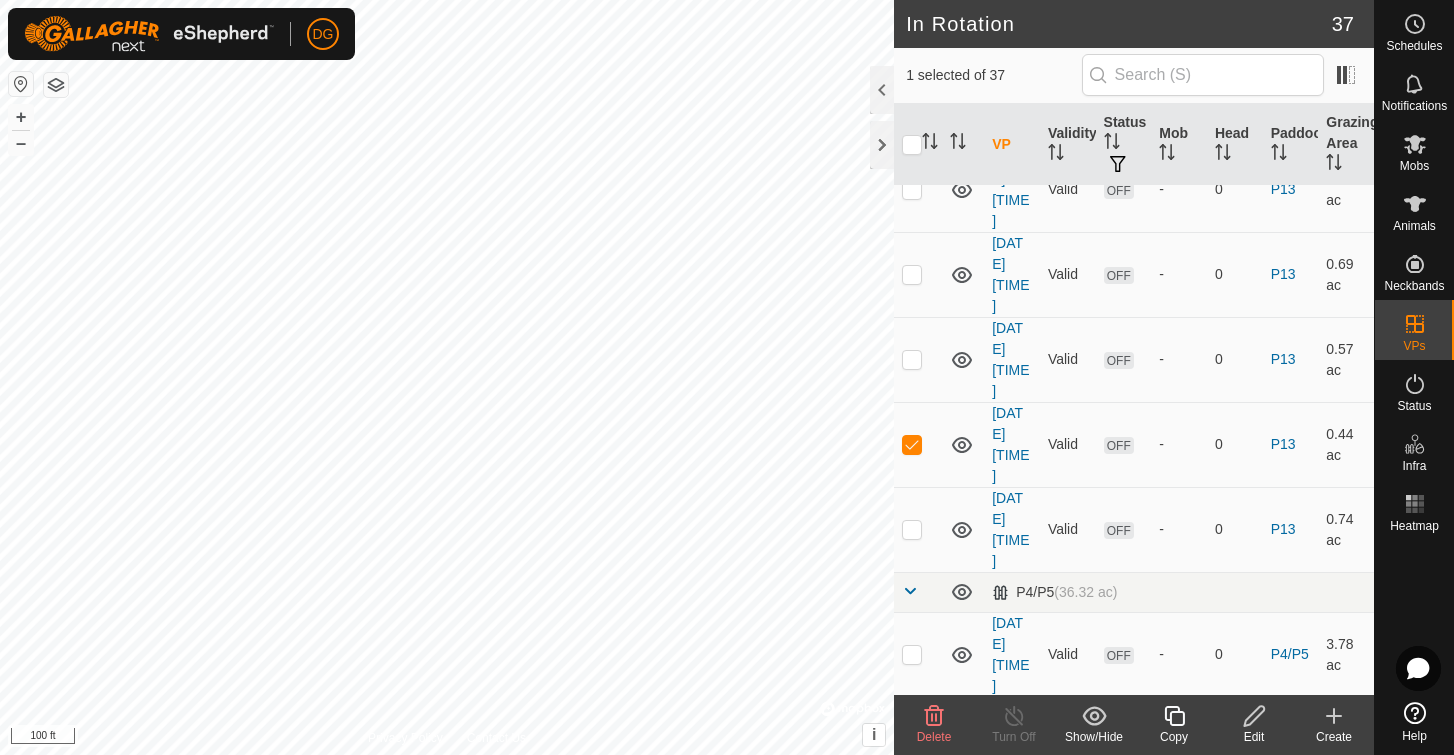 scroll, scrollTop: 2422, scrollLeft: 0, axis: vertical 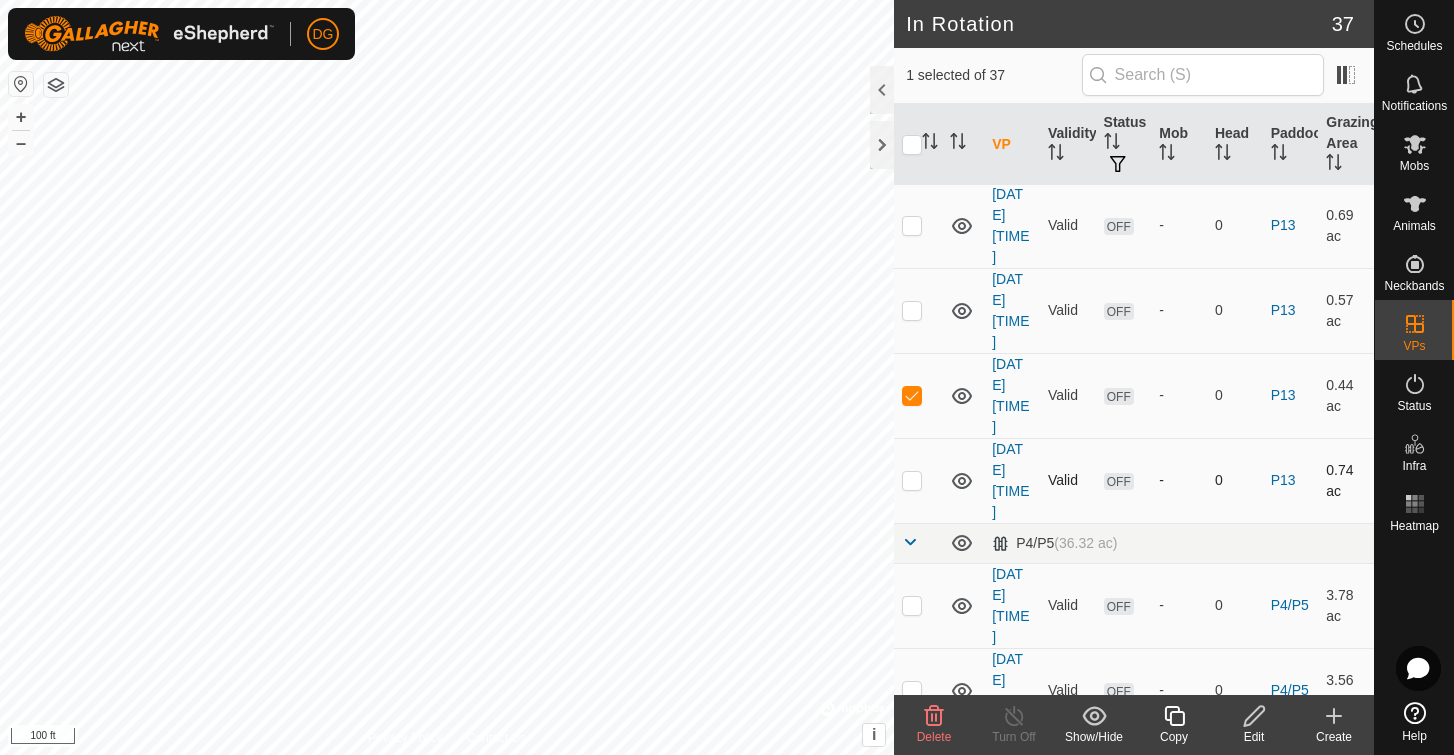 click at bounding box center [912, 480] 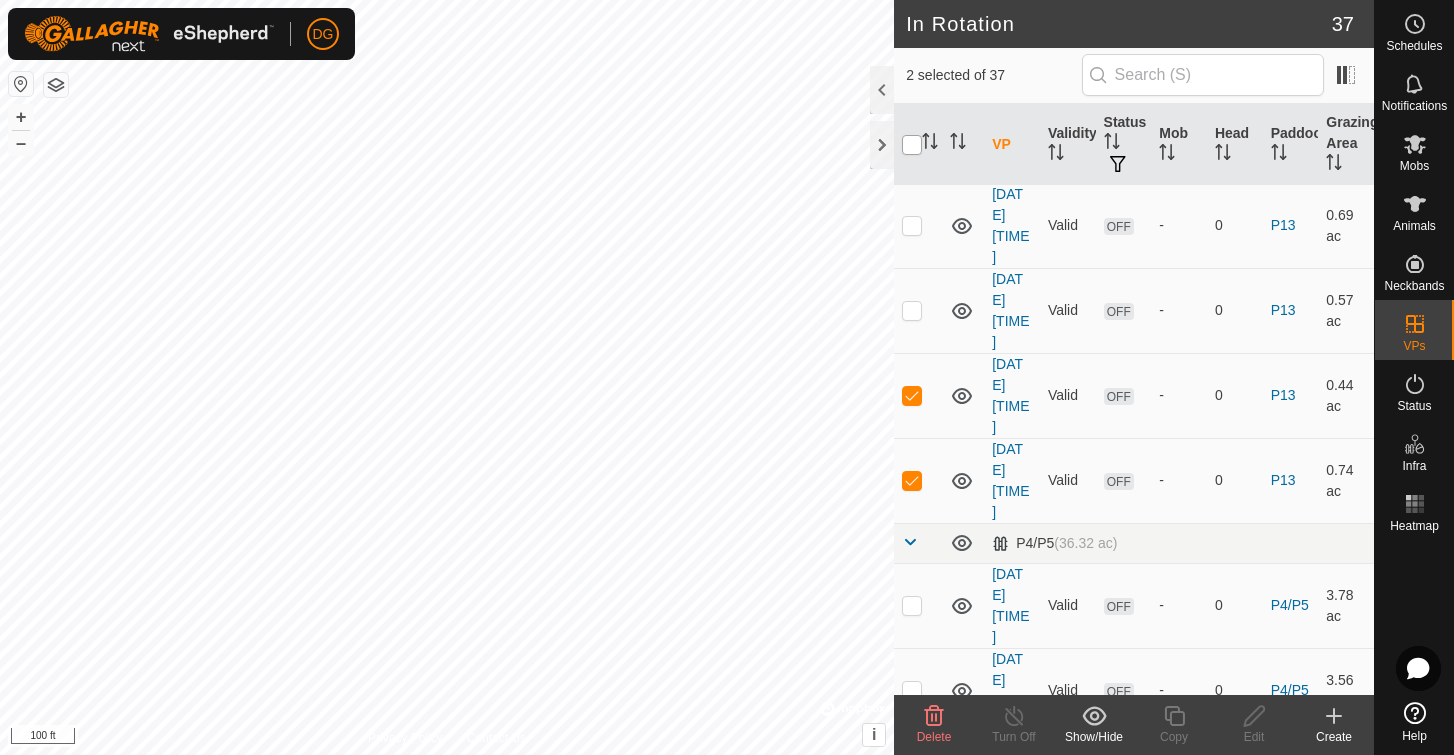 click at bounding box center (912, 145) 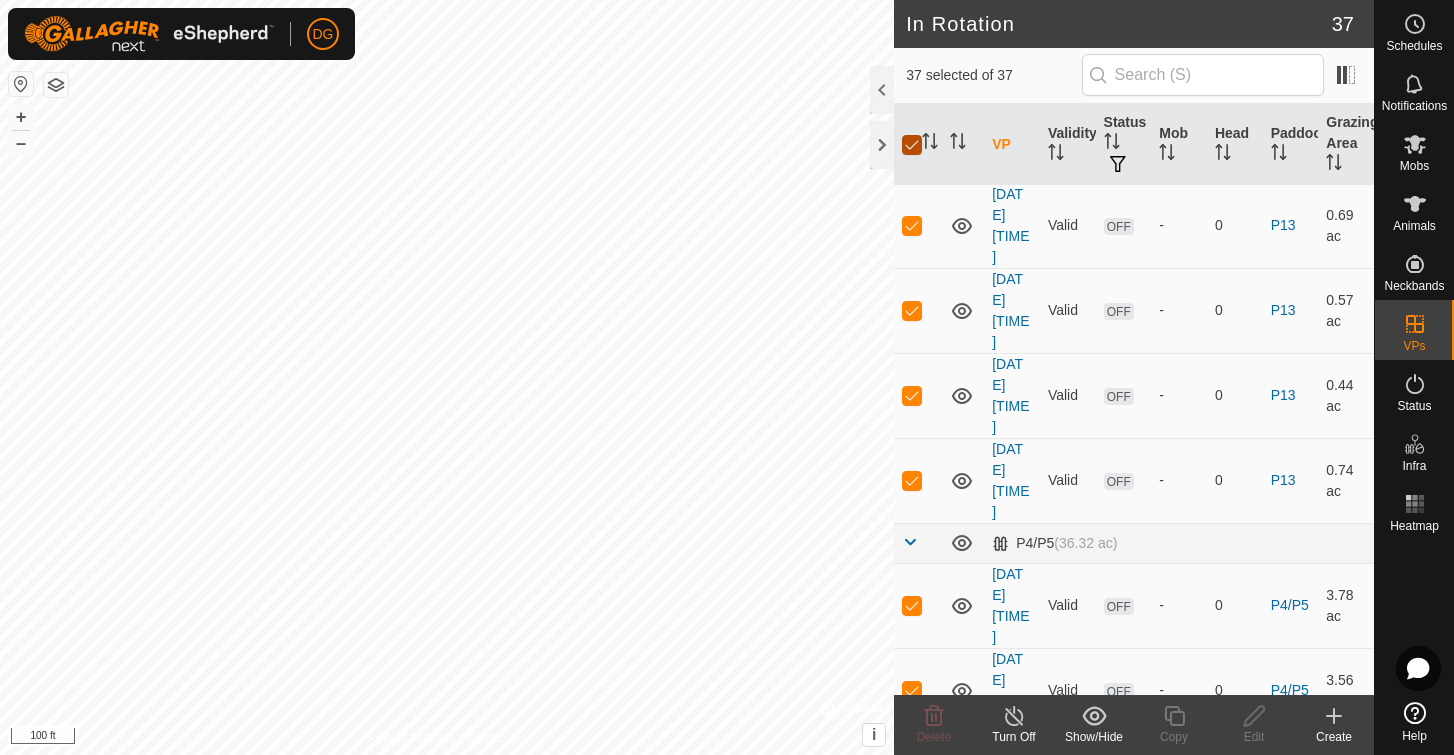 click at bounding box center (912, 145) 